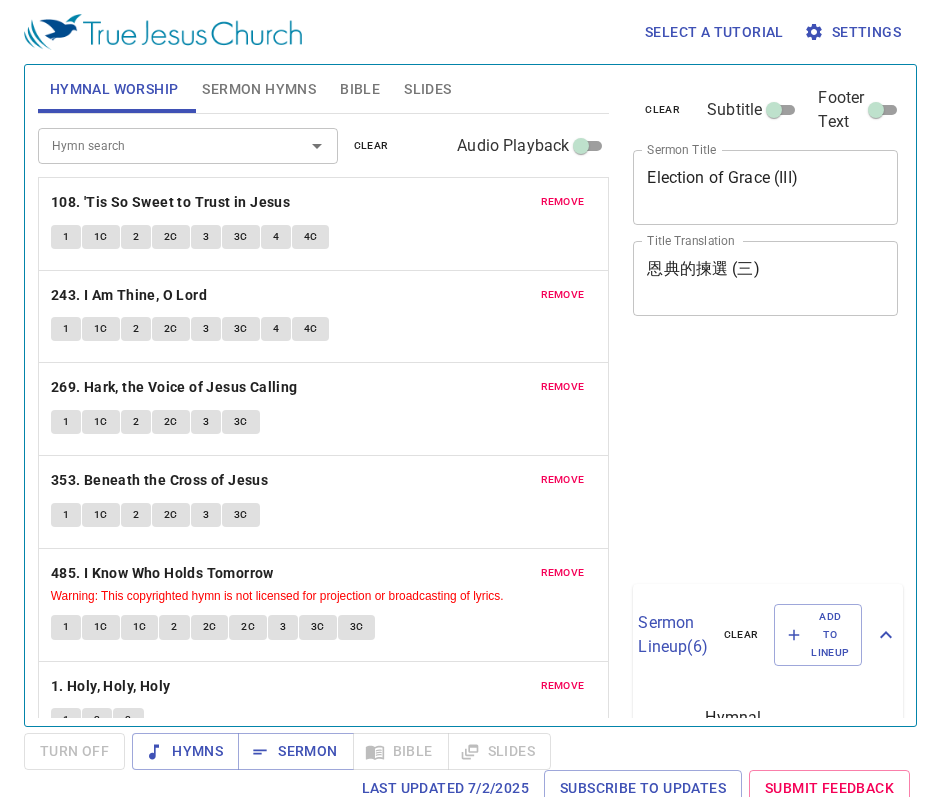scroll, scrollTop: 0, scrollLeft: 0, axis: both 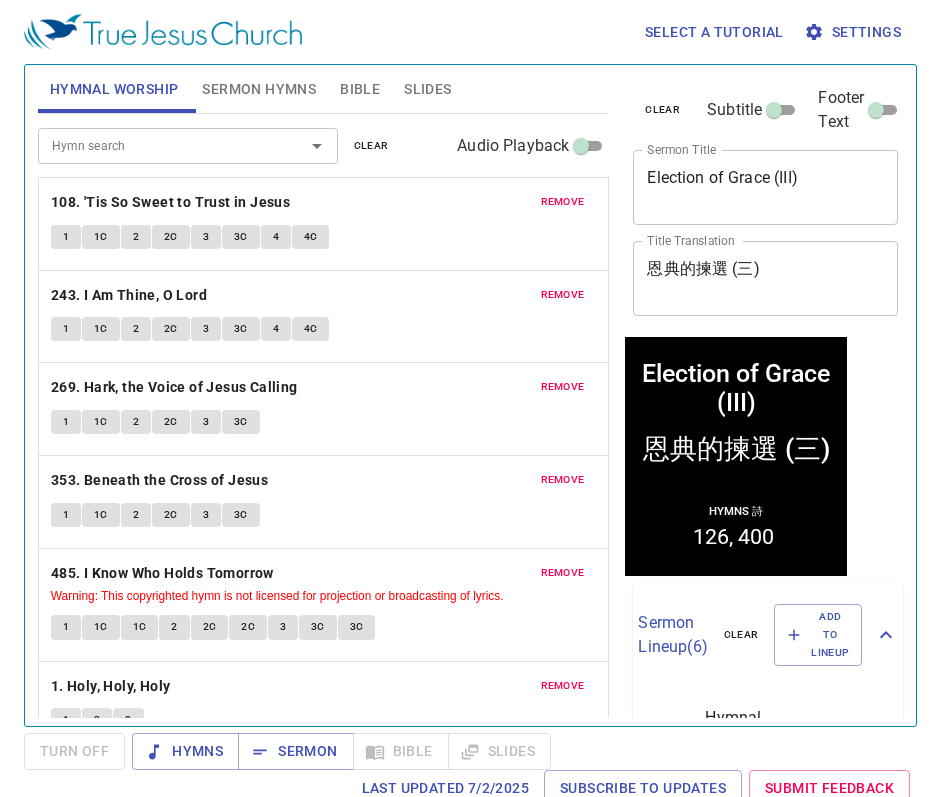 click on "Bible" at bounding box center (360, 89) 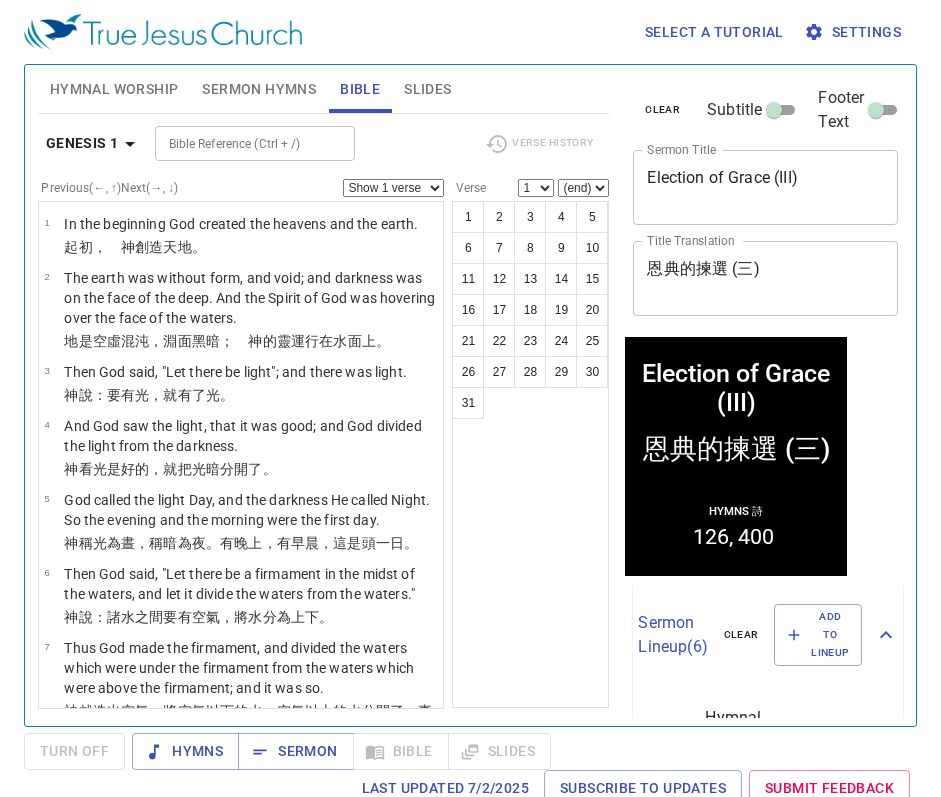 click on "Bible Reference (Ctrl + /)" at bounding box center (238, 143) 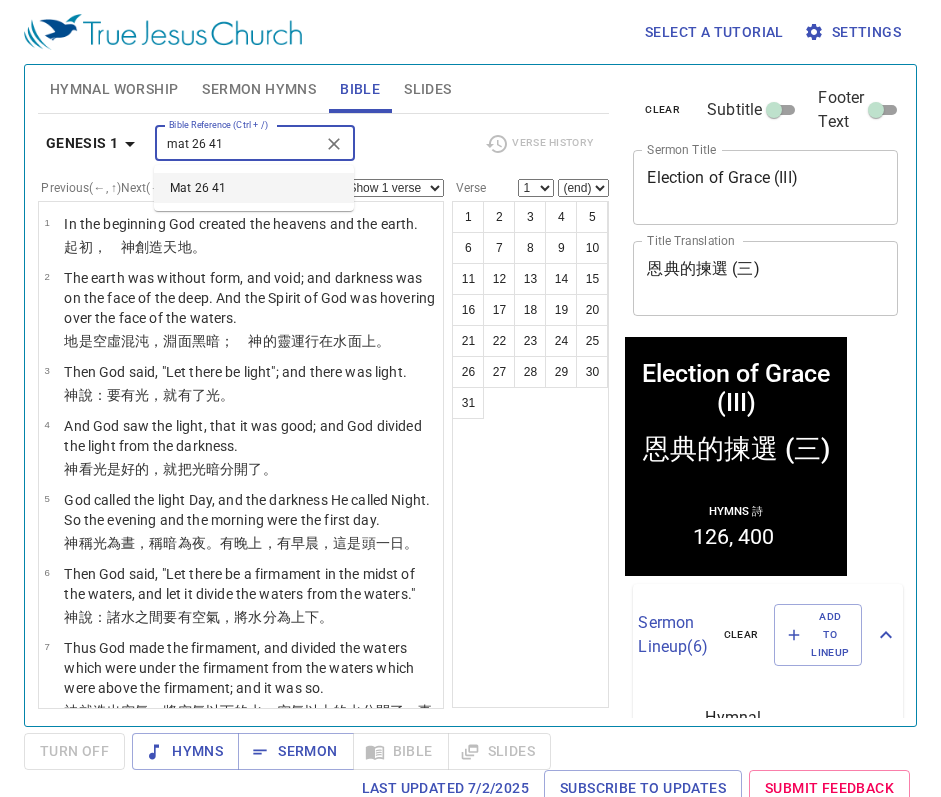 type on "mat 26 41" 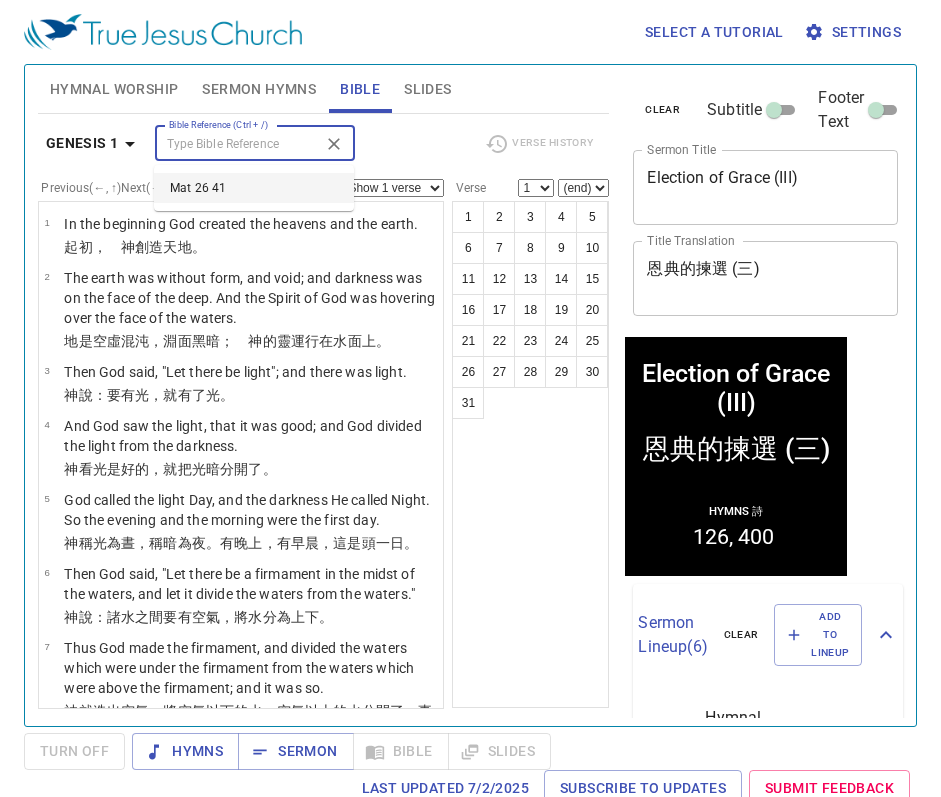 select on "41" 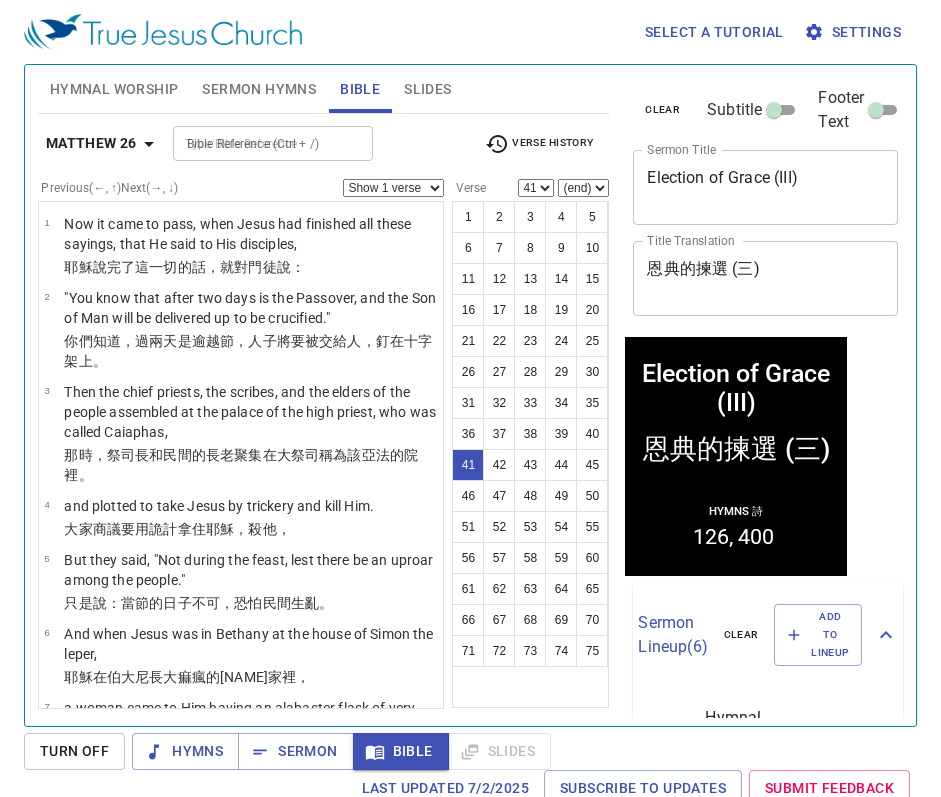 scroll, scrollTop: 9, scrollLeft: 0, axis: vertical 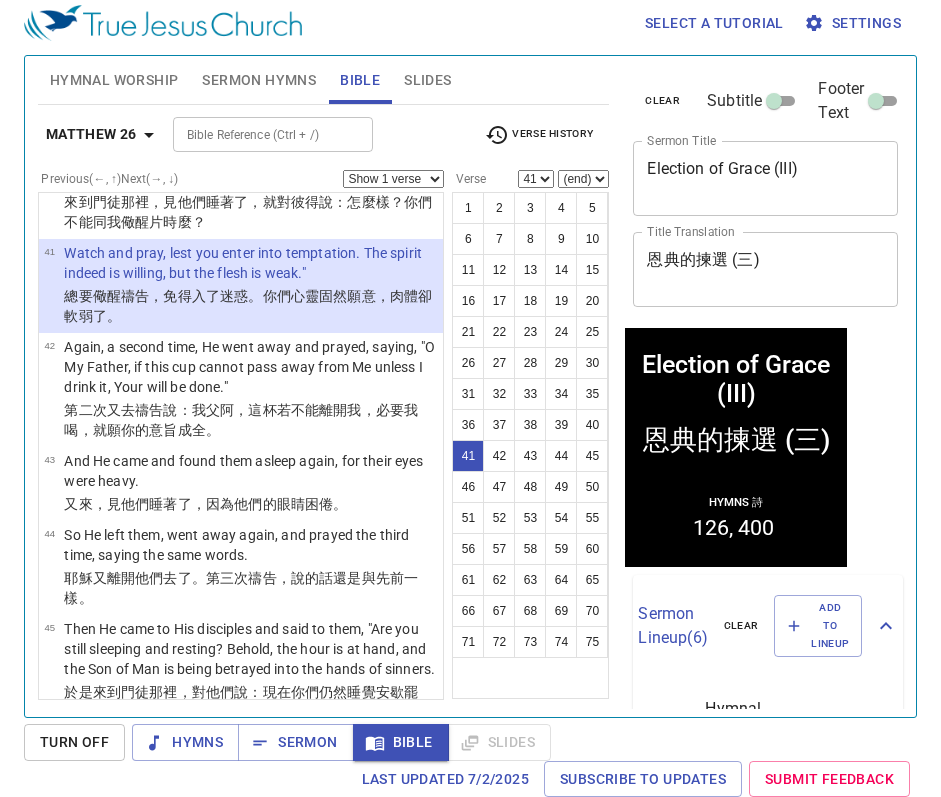 click on "Hymnal Worship" at bounding box center (114, 80) 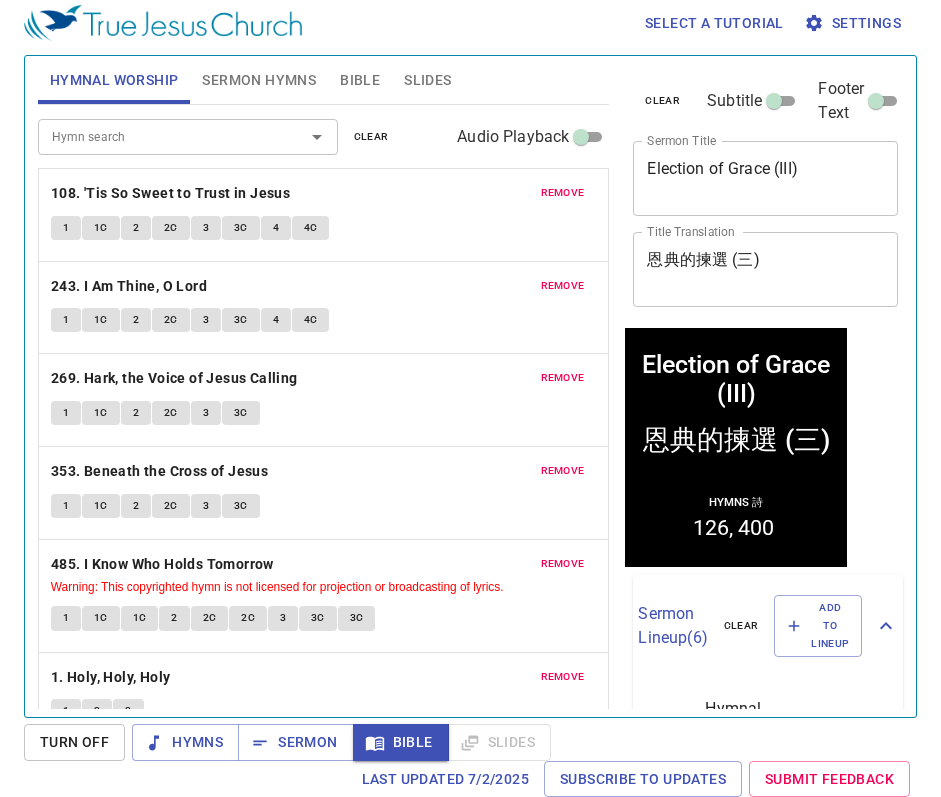 click on "clear" at bounding box center [662, 101] 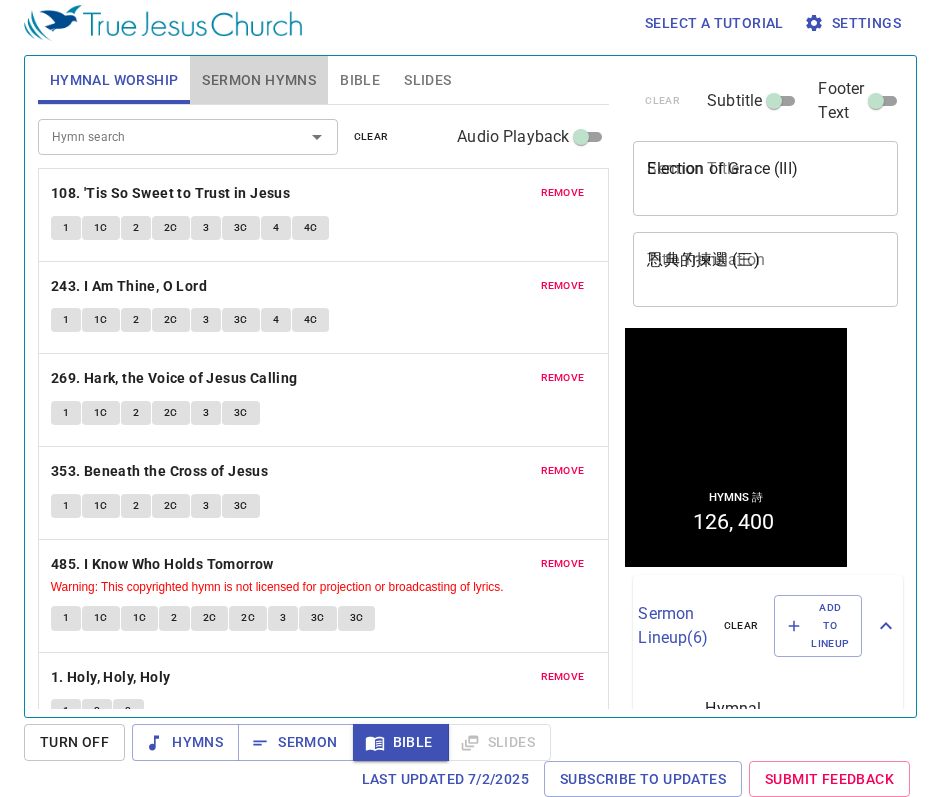 click on "Sermon Hymns" at bounding box center [259, 80] 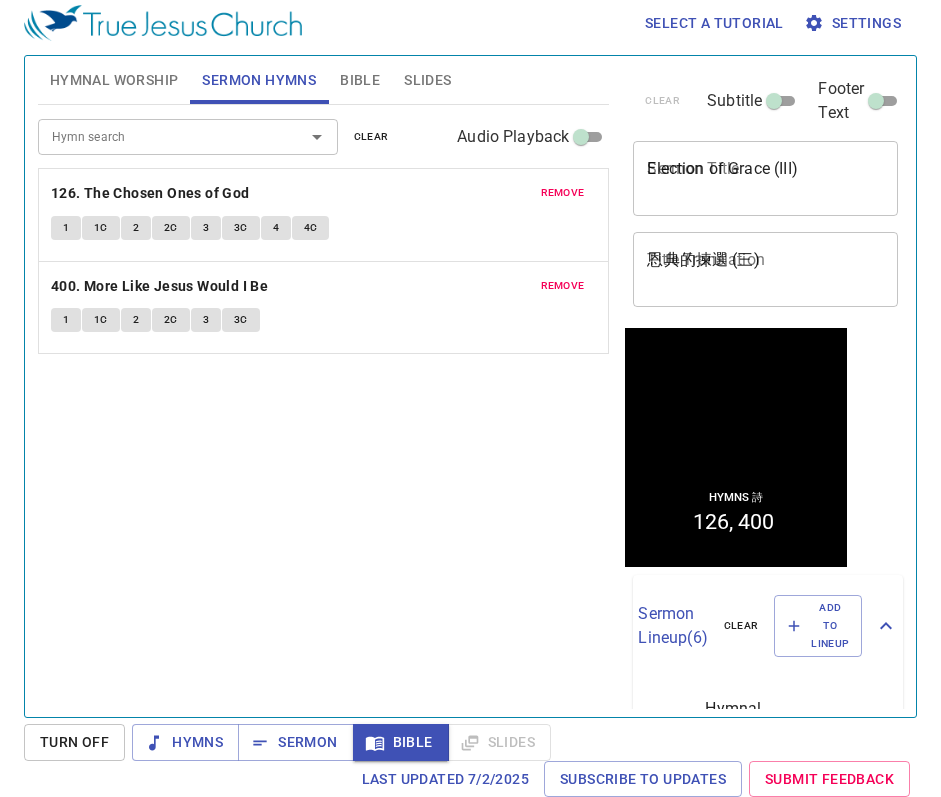 click on "Hymnal Worship" at bounding box center (114, 80) 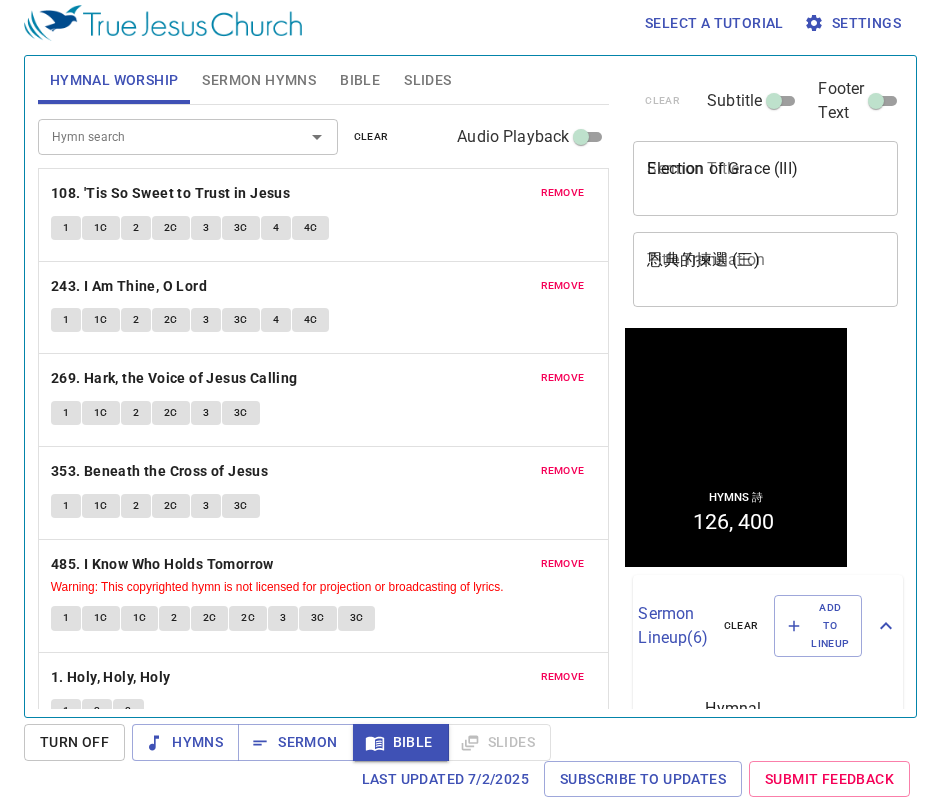 click on "clear" at bounding box center (371, 137) 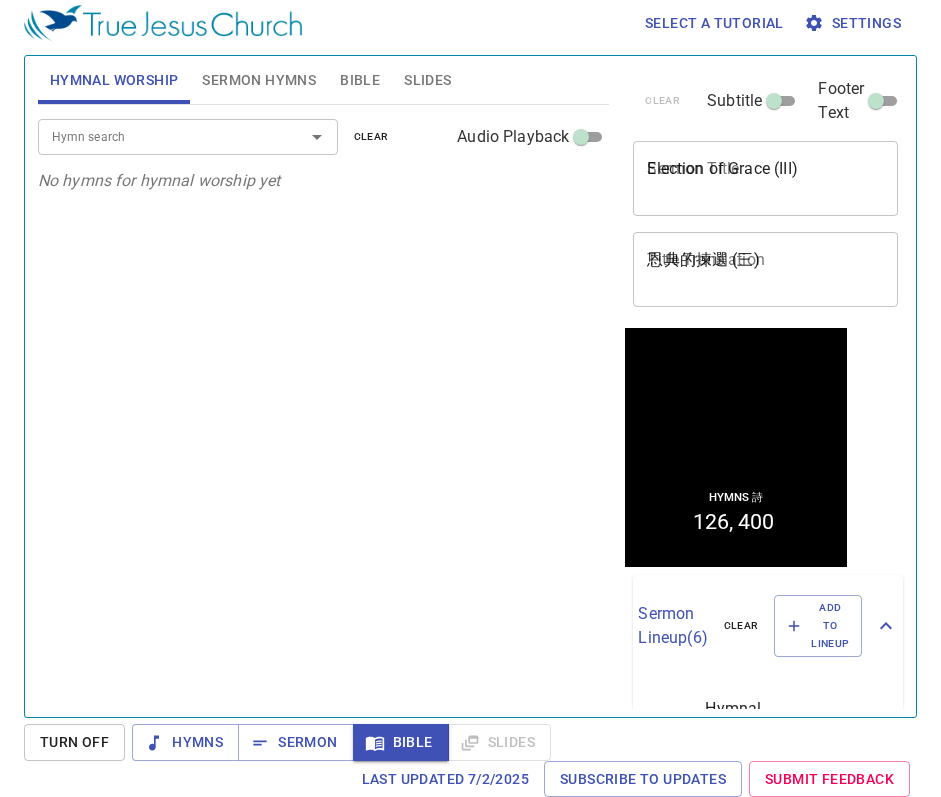 click on "Sermon Hymns" at bounding box center (259, 80) 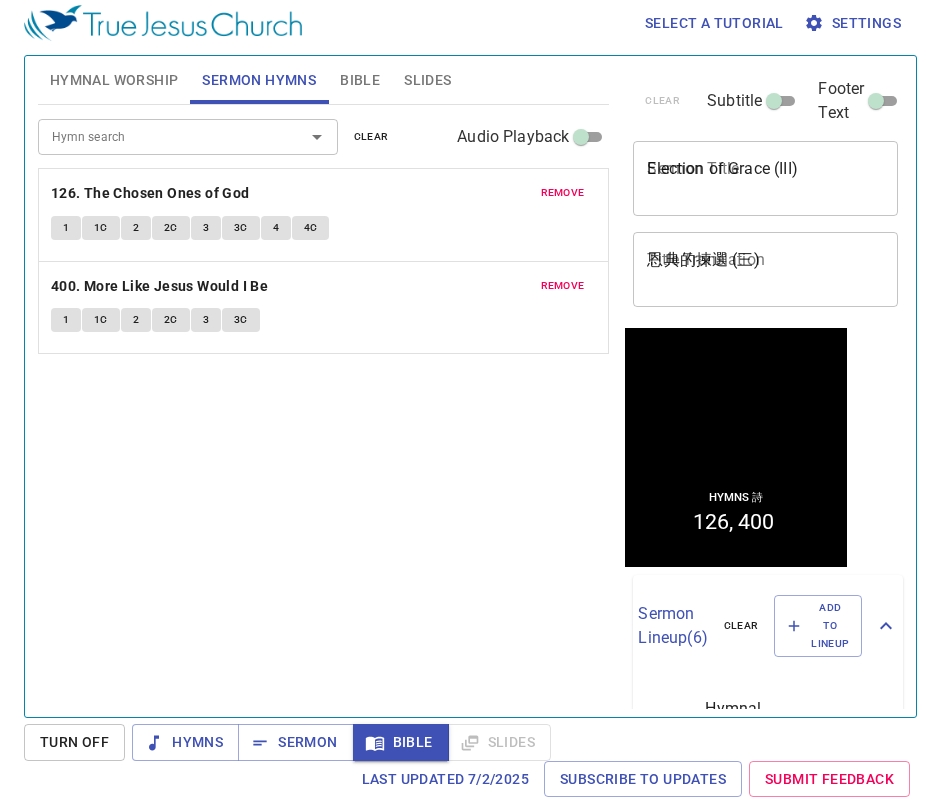 click on "clear" at bounding box center (371, 137) 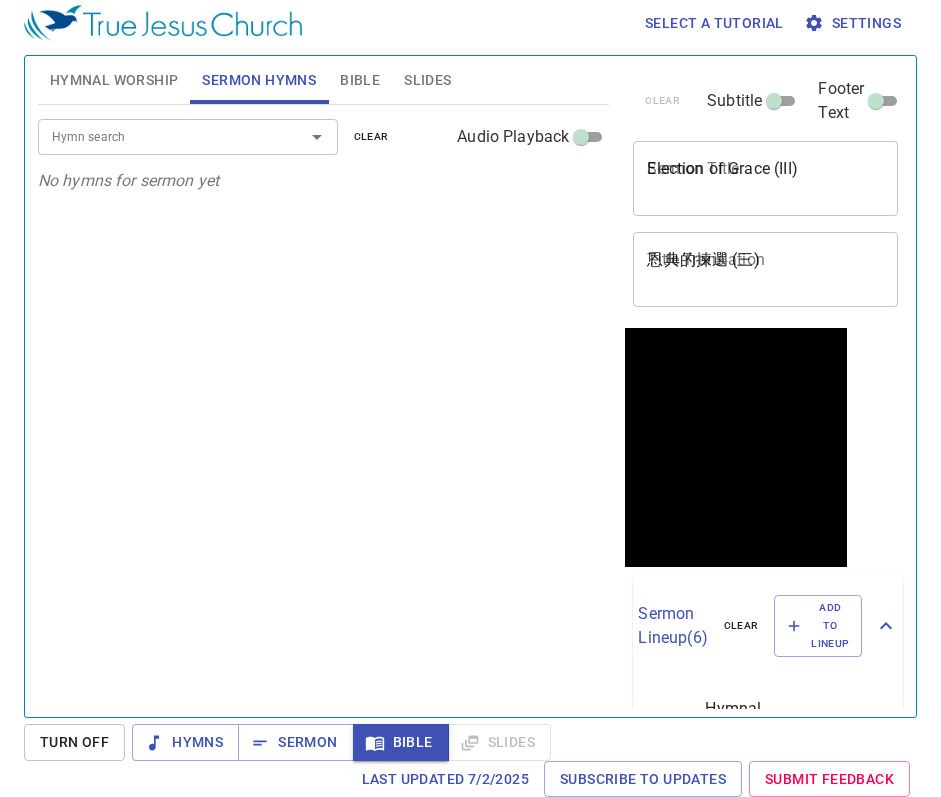 click on "Bible" at bounding box center (360, 80) 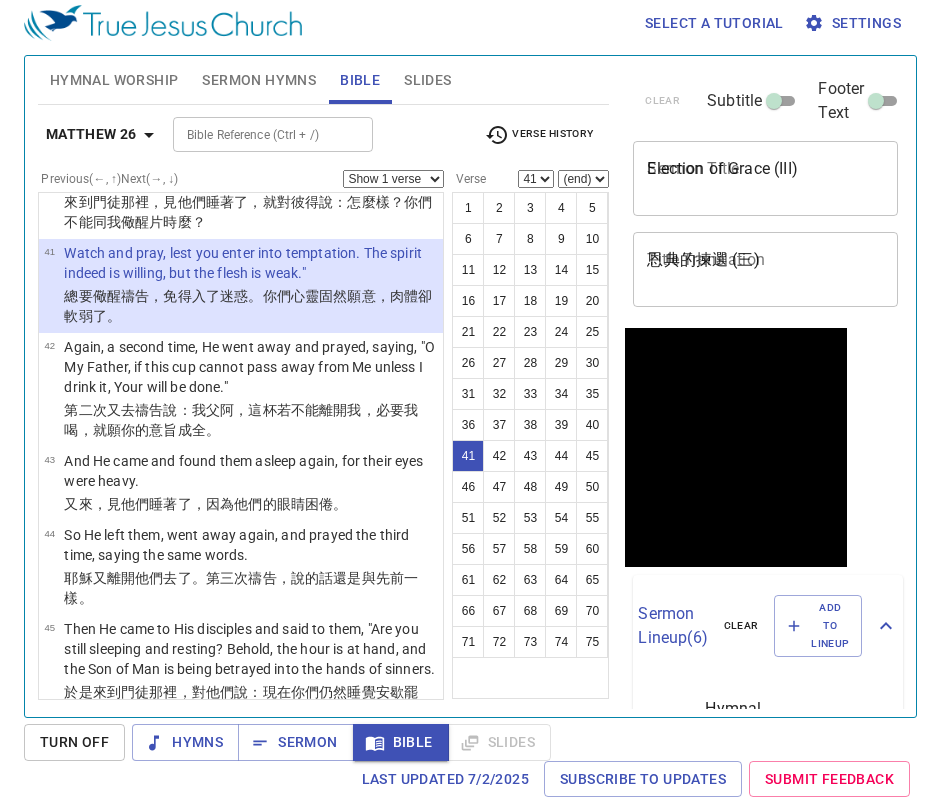click on "Hymnal Worship" at bounding box center [114, 80] 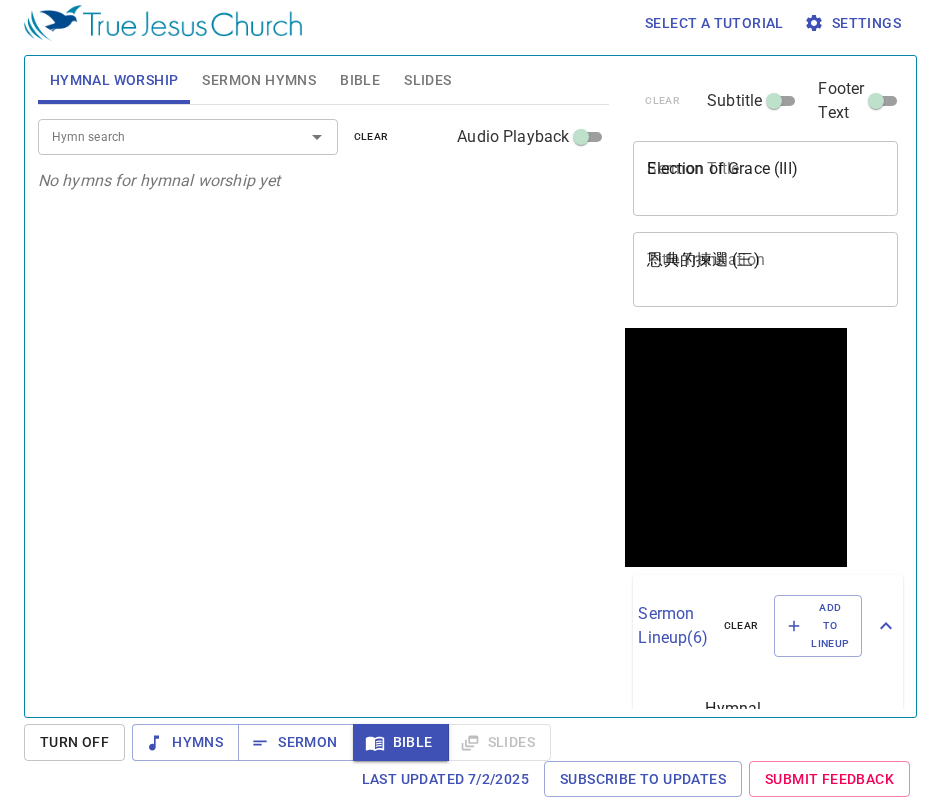 click on "Hymn search" at bounding box center [158, 136] 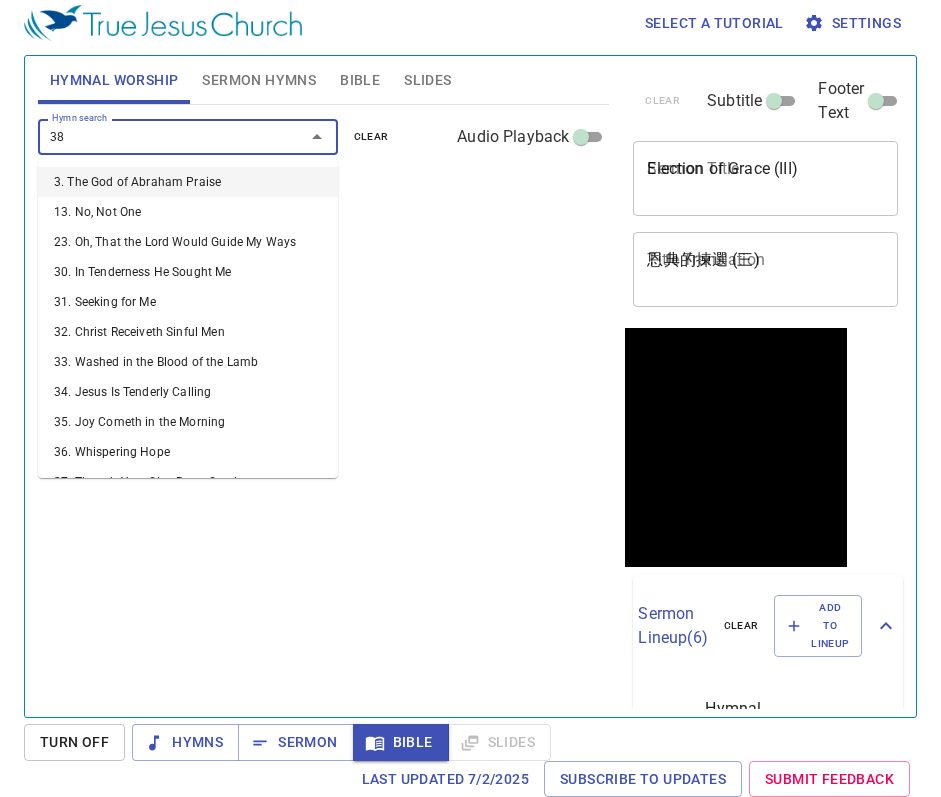 type on "385" 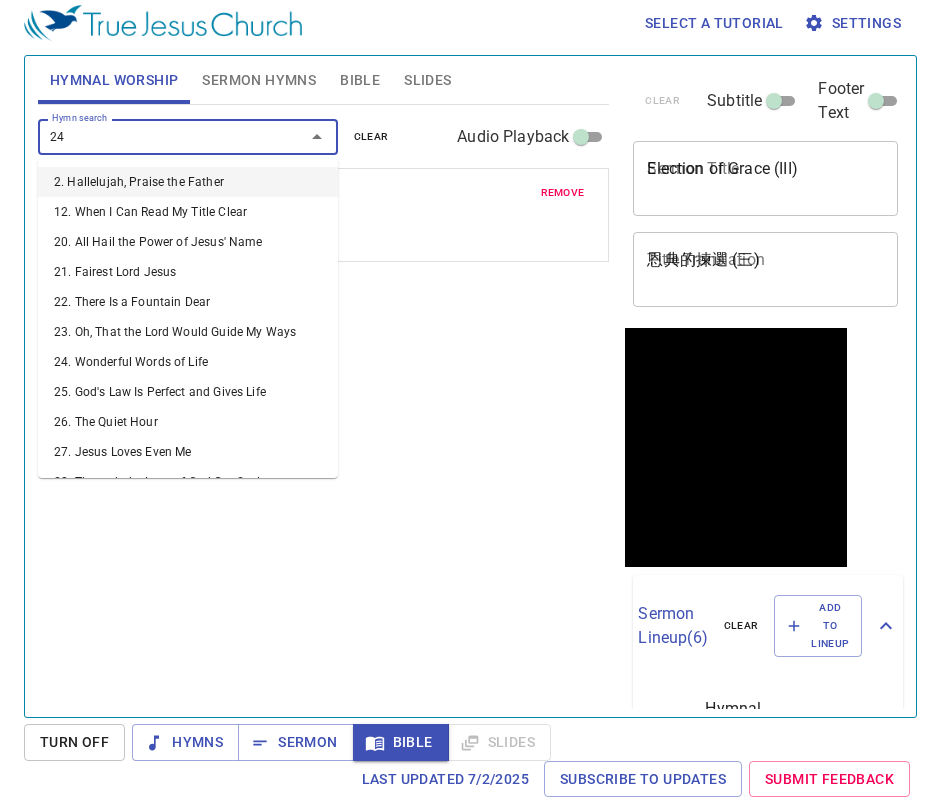 type on "241" 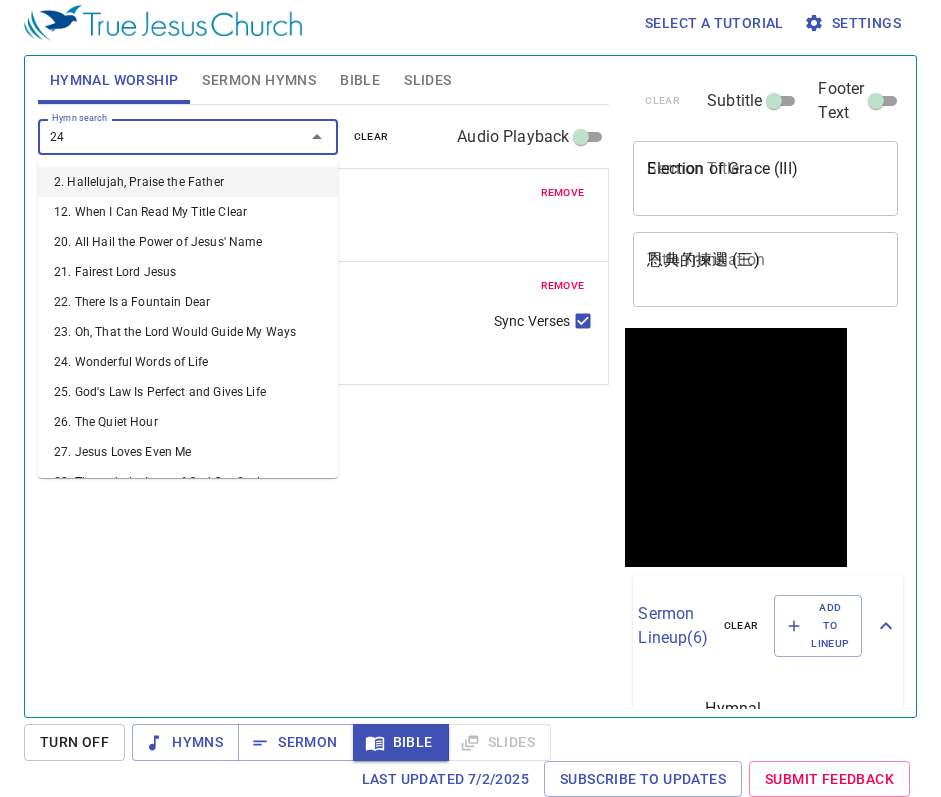 type on "243" 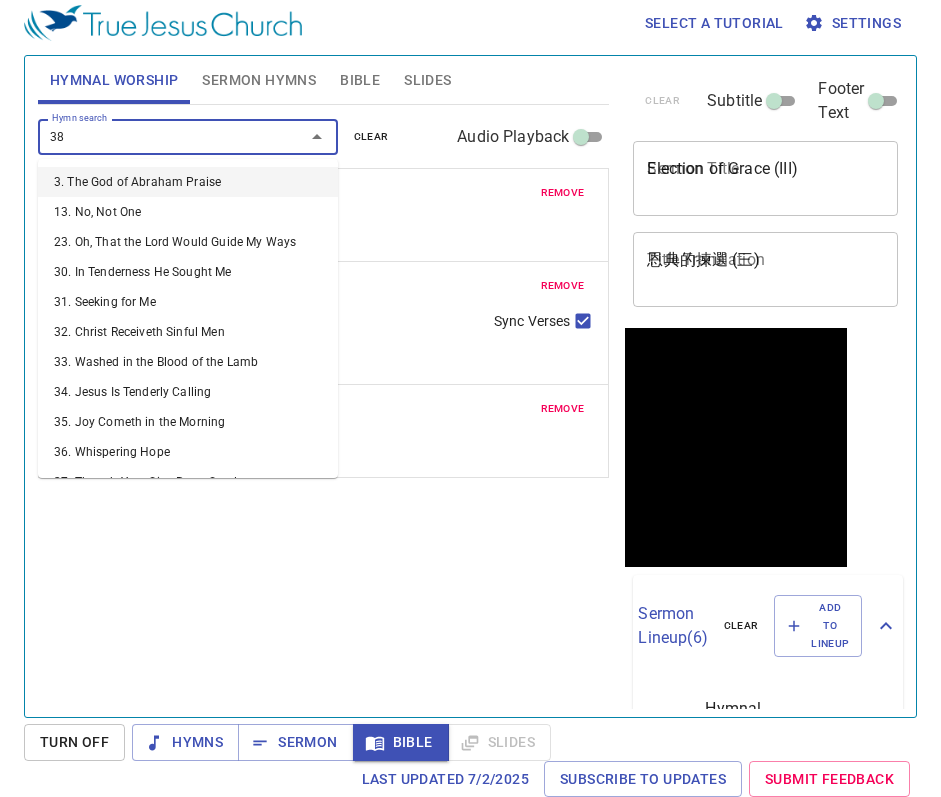 type on "389" 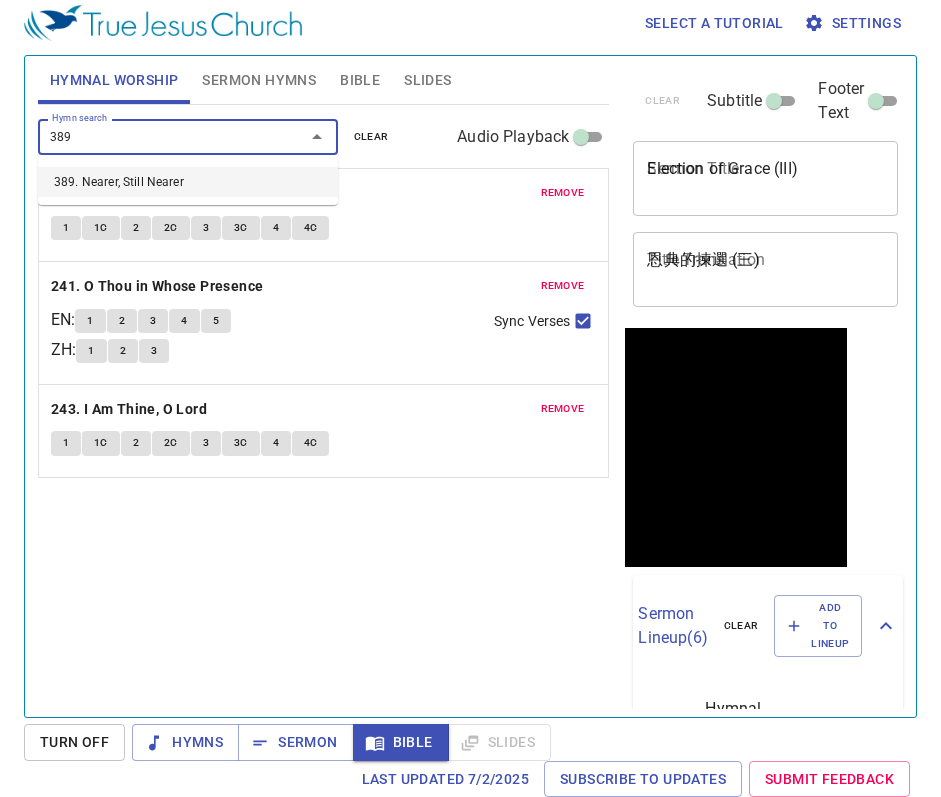 type 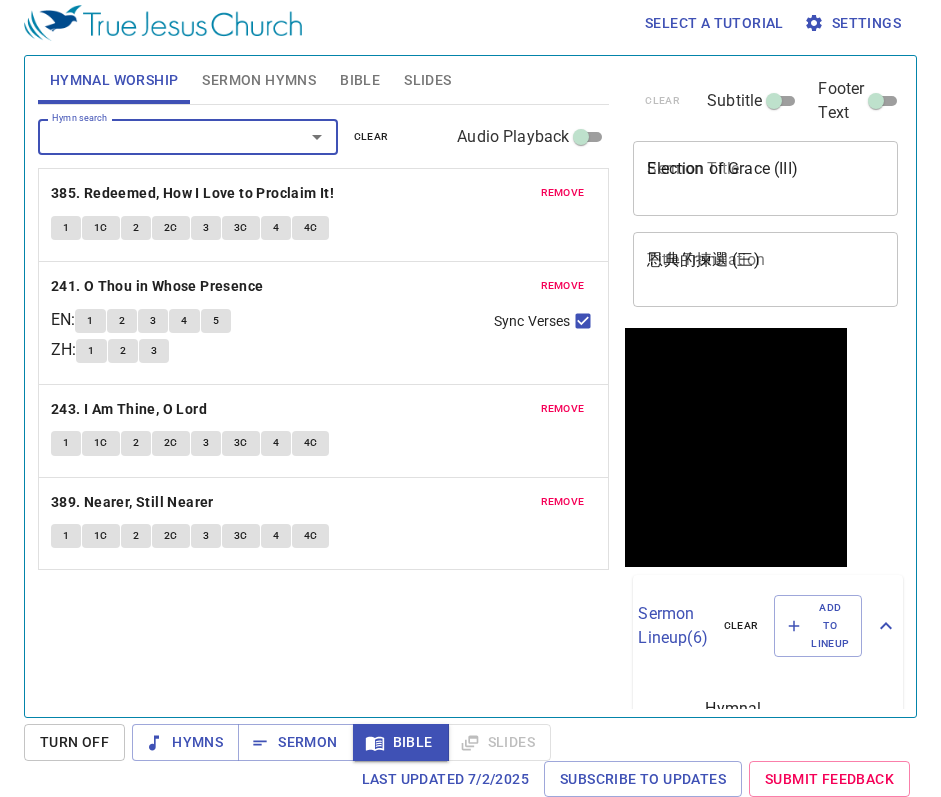click on "Sermon Hymns" at bounding box center (259, 80) 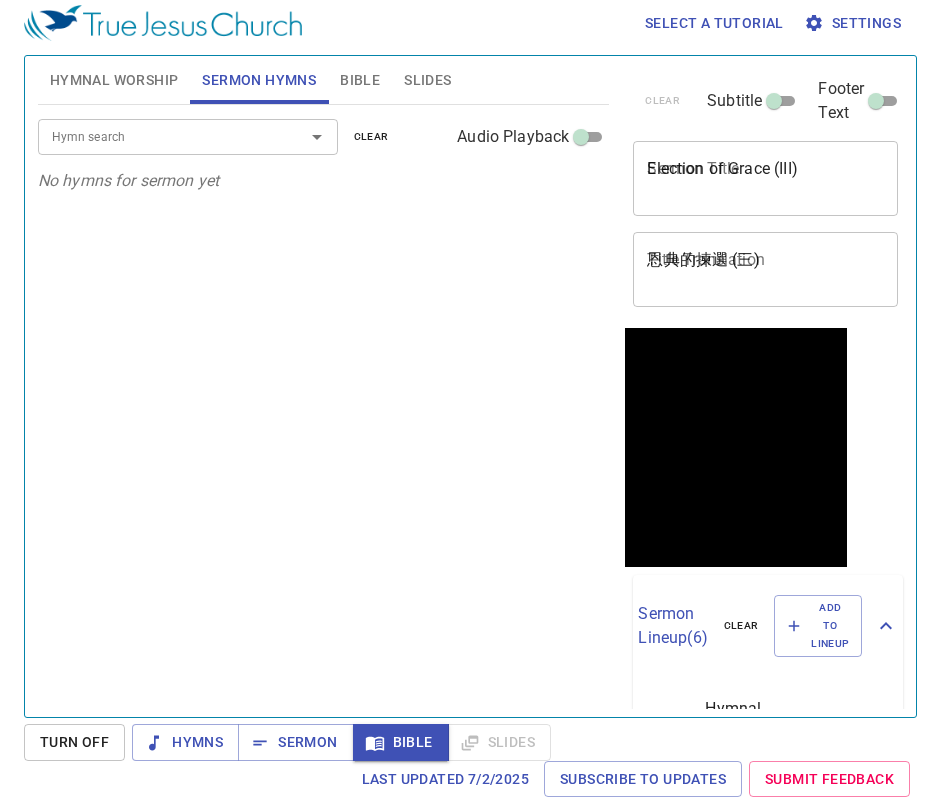 click on "Hymn search" at bounding box center (158, 136) 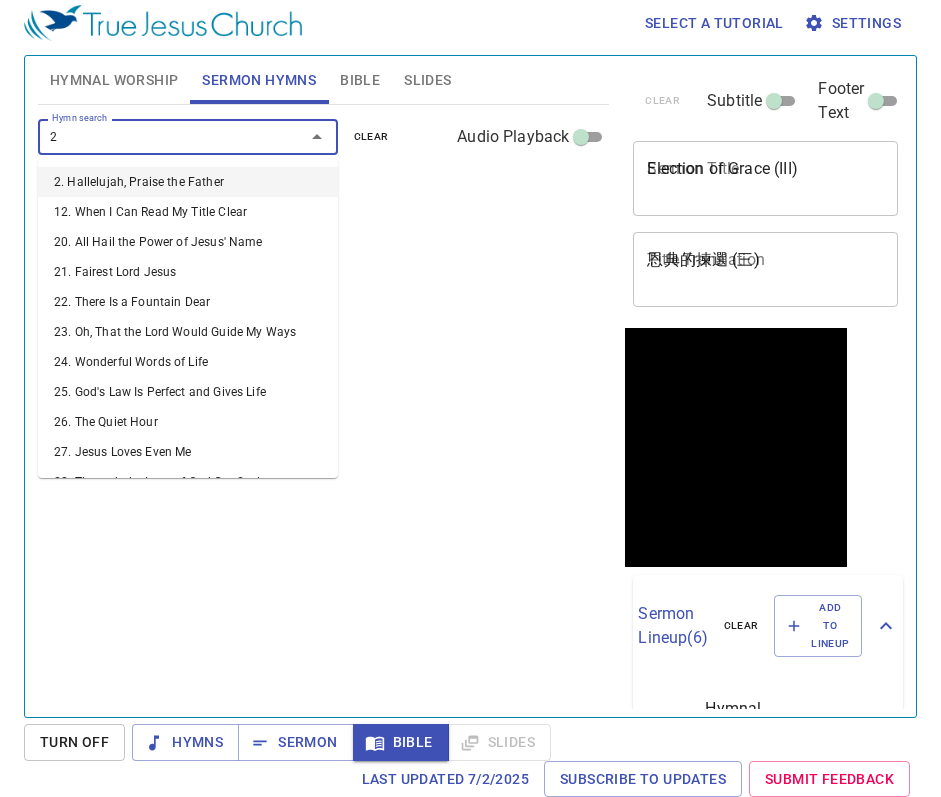 type on "22" 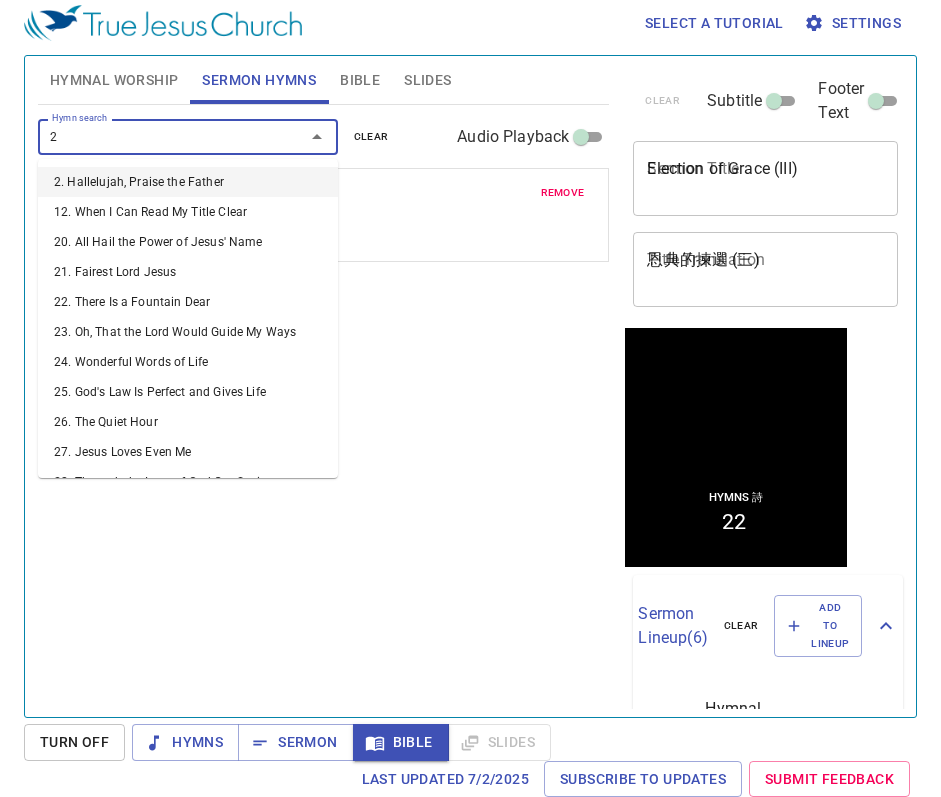 type on "25" 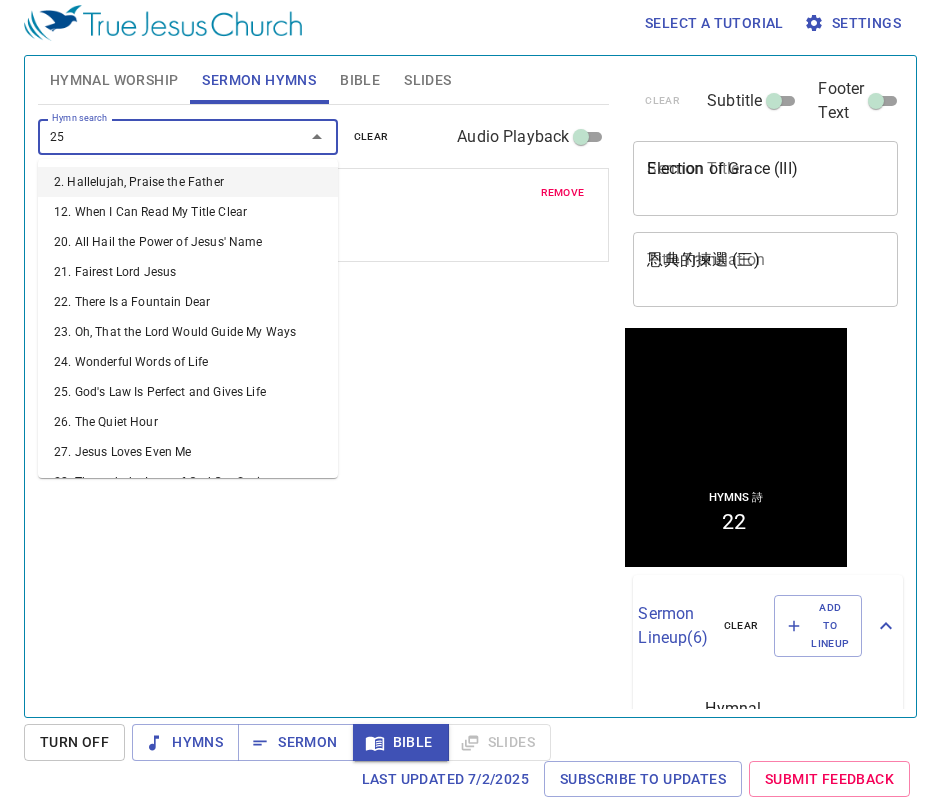 type 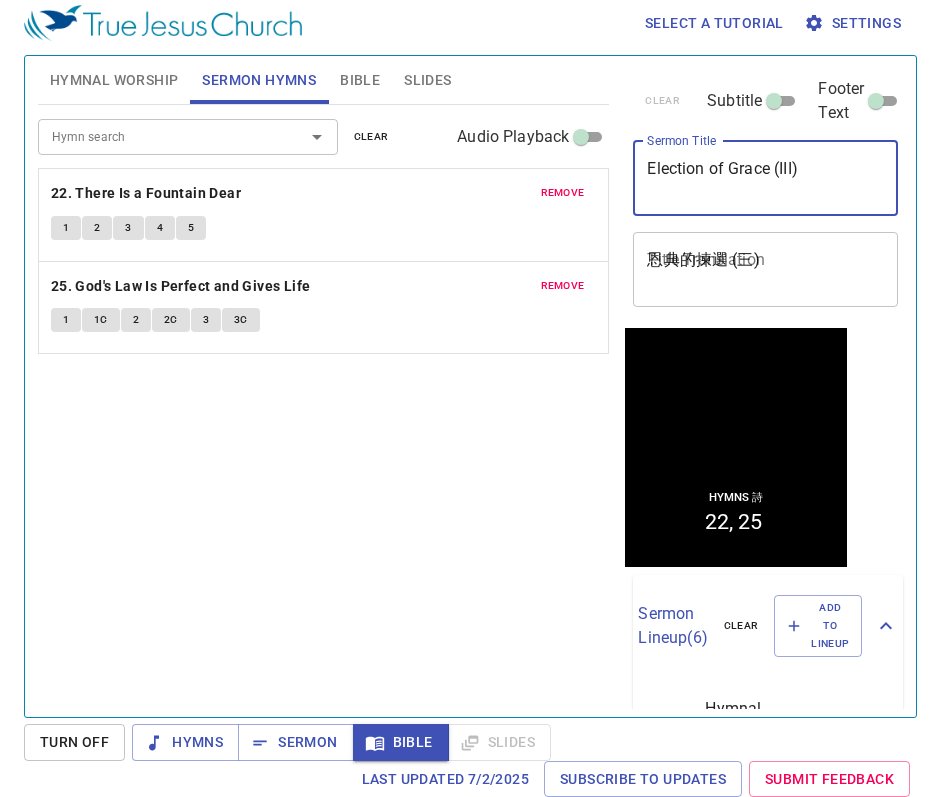 click on "Election of Grace (III)" at bounding box center (765, 178) 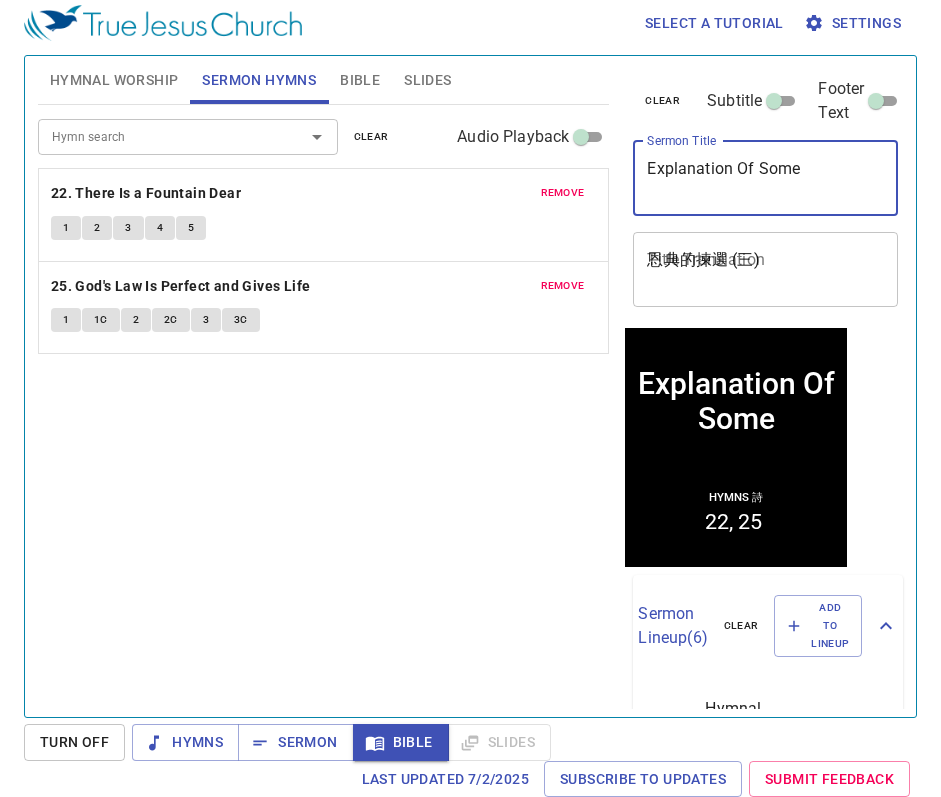 type on "Explanation Of Some" 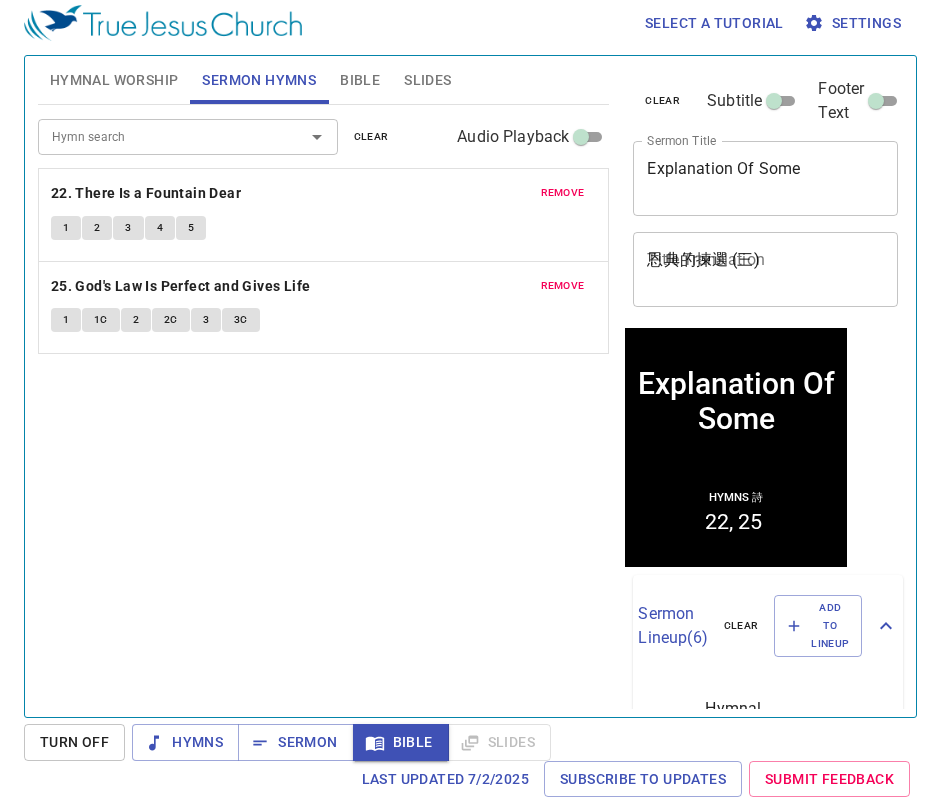 click on "Hymn search Hymn search   clear Audio Playback remove 22. There Is a Fountain Dear   1 2 3 4 5 remove 25. God's Law Is Perfect and Gives Life   1 1C 2 2C 3 3C" at bounding box center (324, 402) 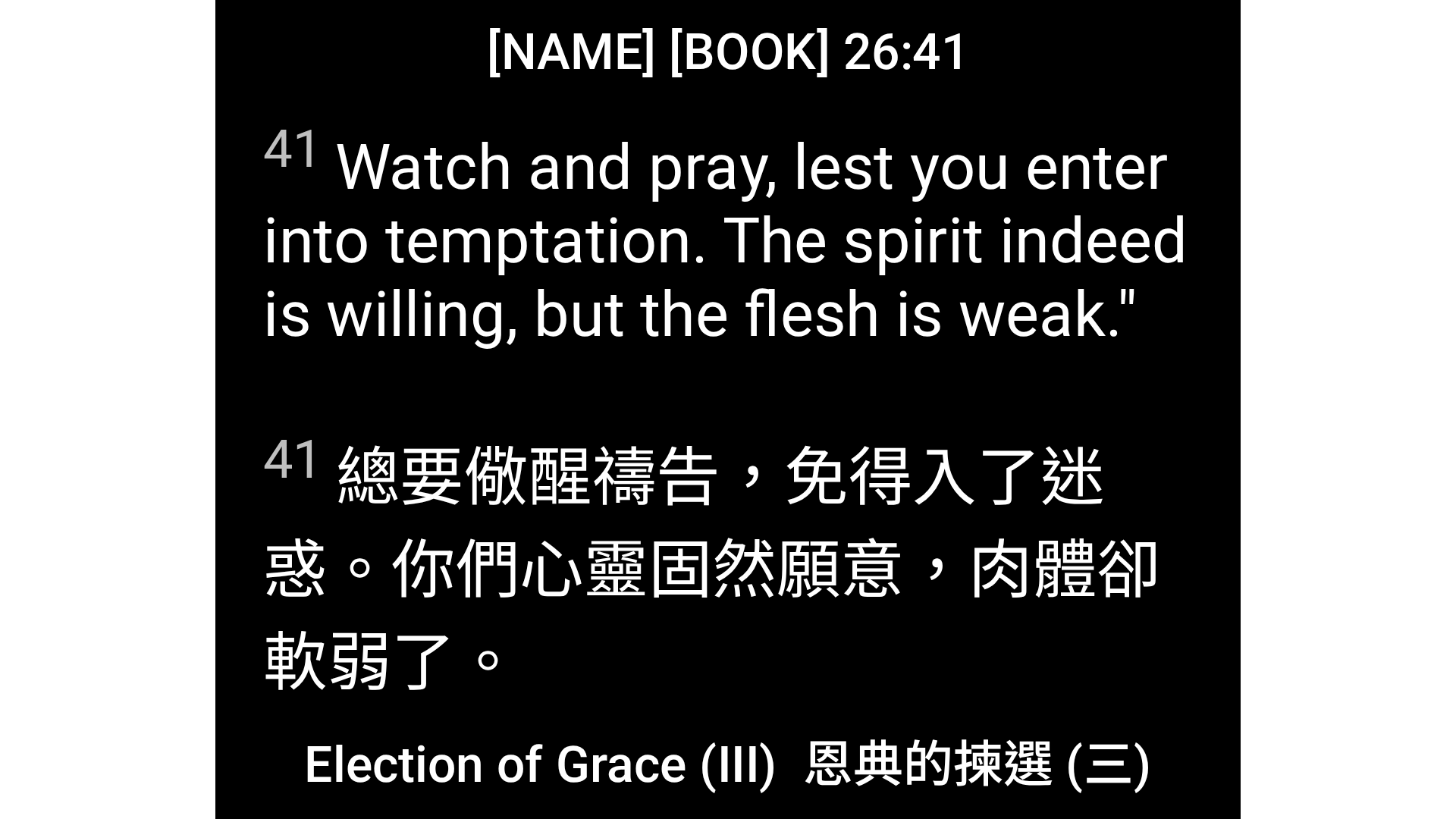 scroll, scrollTop: 0, scrollLeft: 0, axis: both 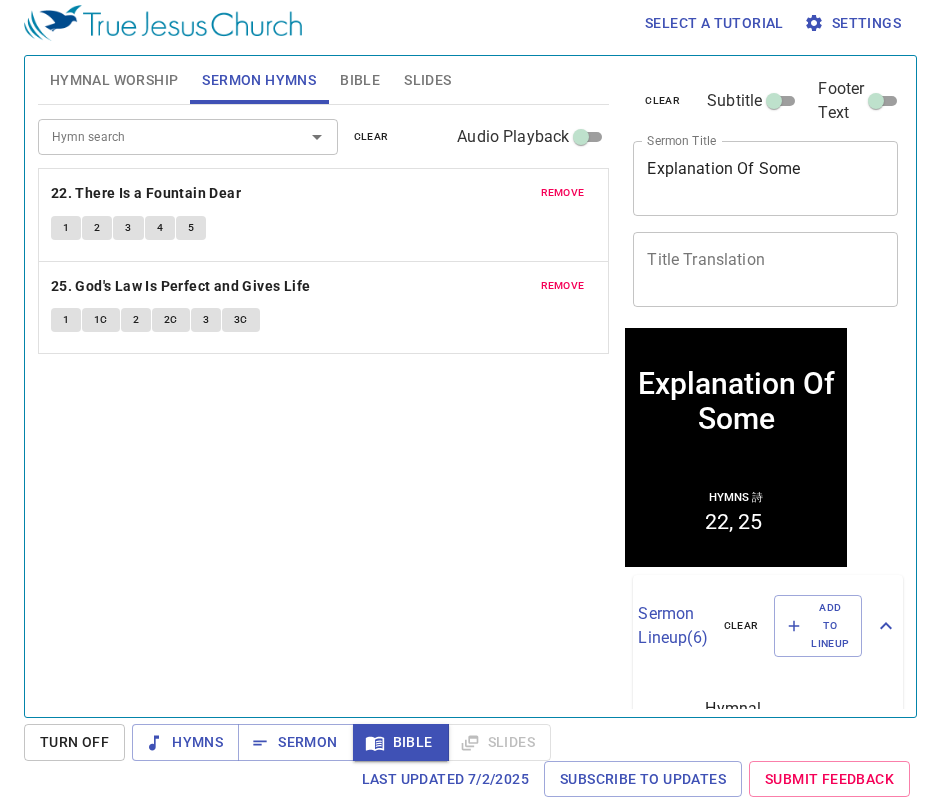 click on "Explanation Of Some" at bounding box center [765, 178] 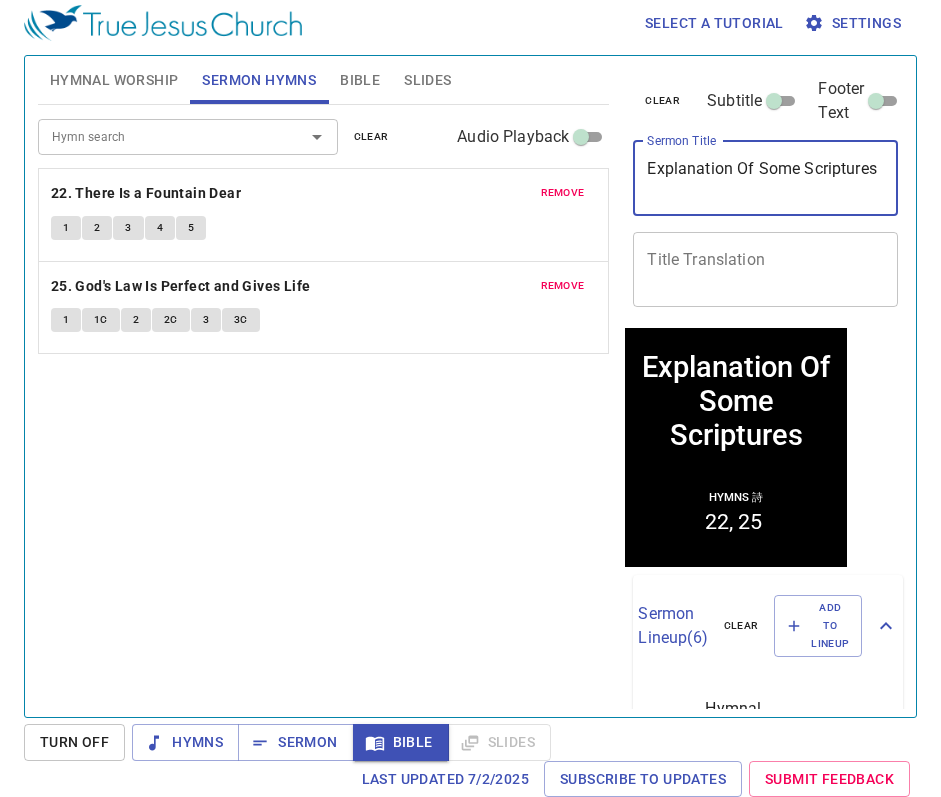 type on "Explanation Of Some Scriptures" 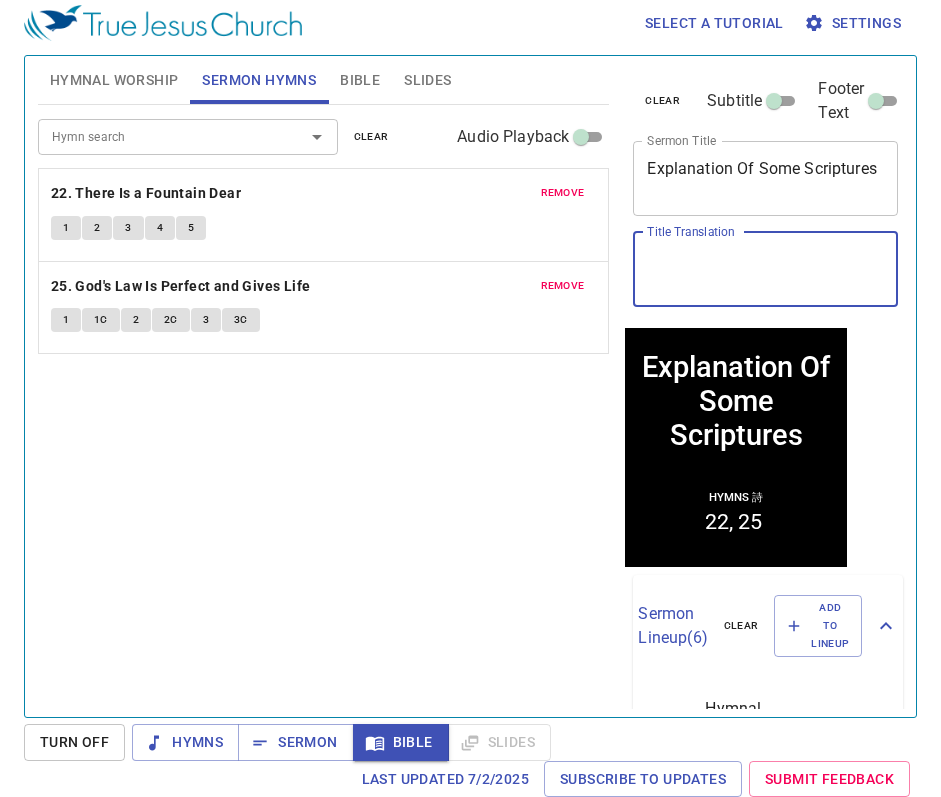 paste on "某些經文釋義" 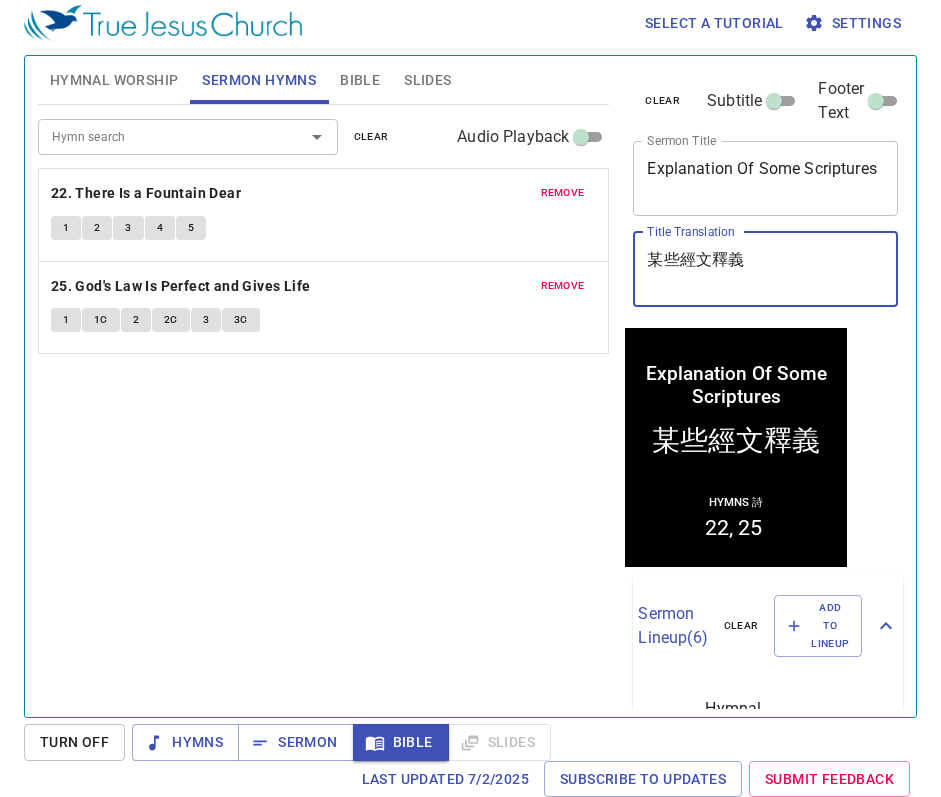 type on "某些經文釋義" 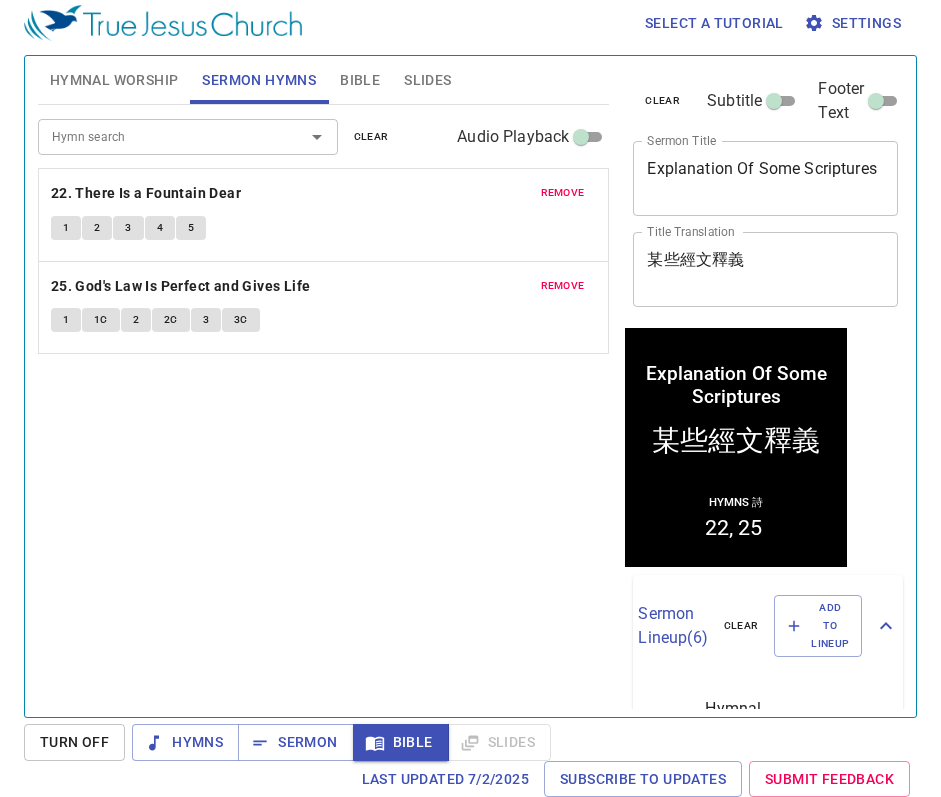 click on "Hymn search Hymn search   clear Audio Playback remove 22. There Is a Fountain Dear   1 2 3 4 5 remove 25. God's Law Is Perfect and Gives Life   1 1C 2 2C 3 3C" at bounding box center [324, 402] 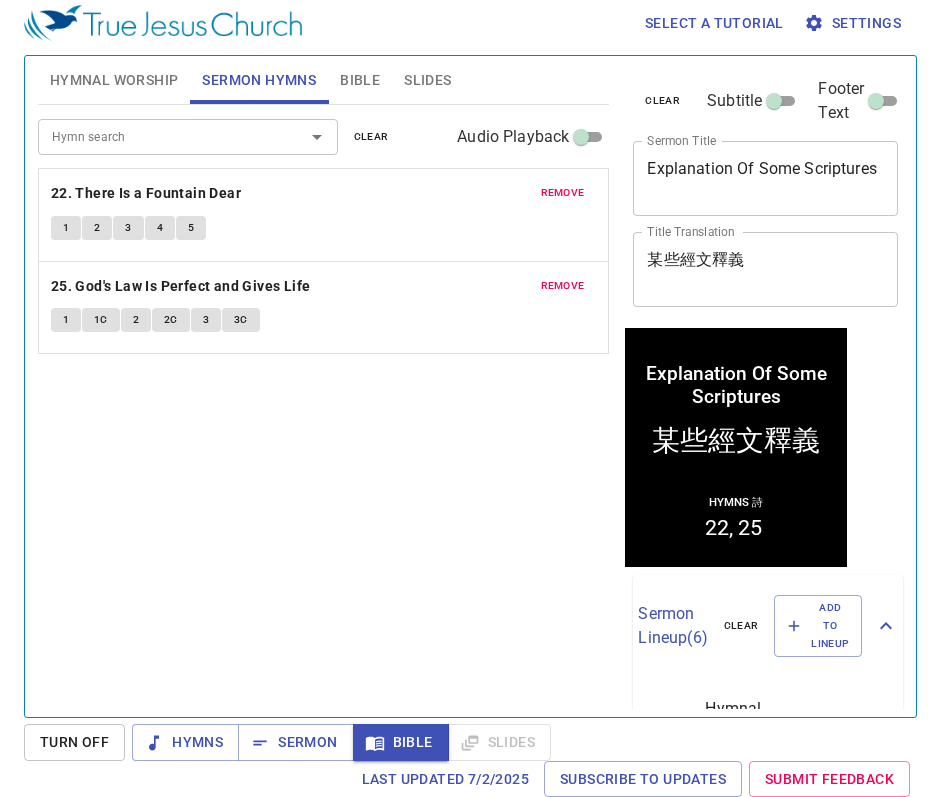click on "Bible" at bounding box center [360, 80] 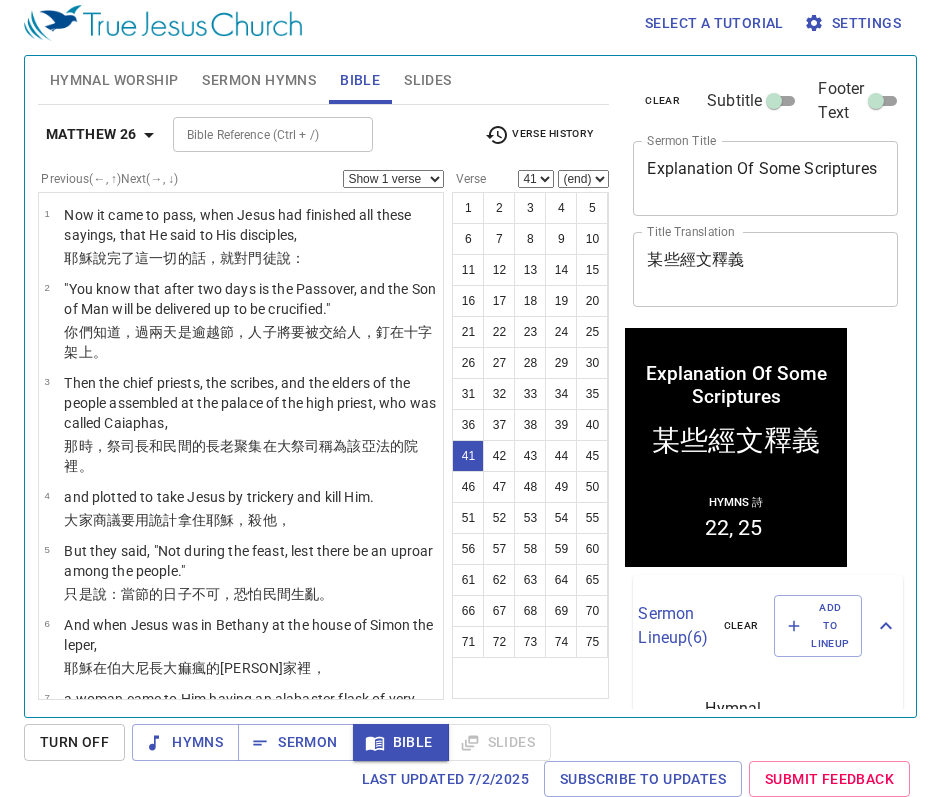 type 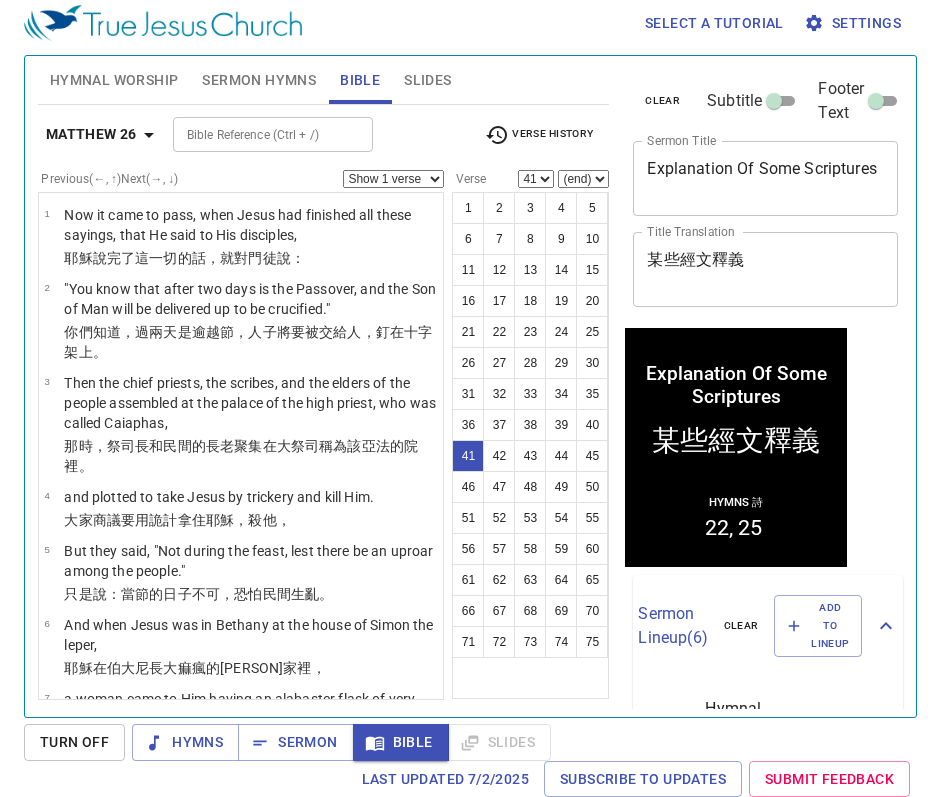 click on "Hymnal Worship" at bounding box center (114, 80) 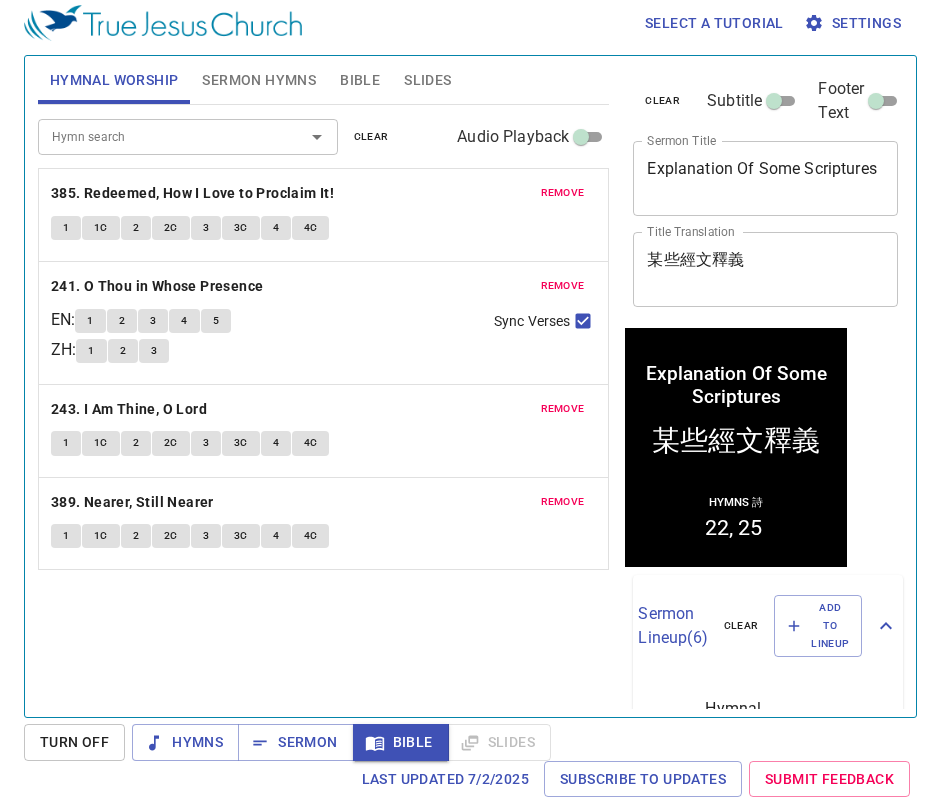 click on "Sermon Hymns" at bounding box center [259, 80] 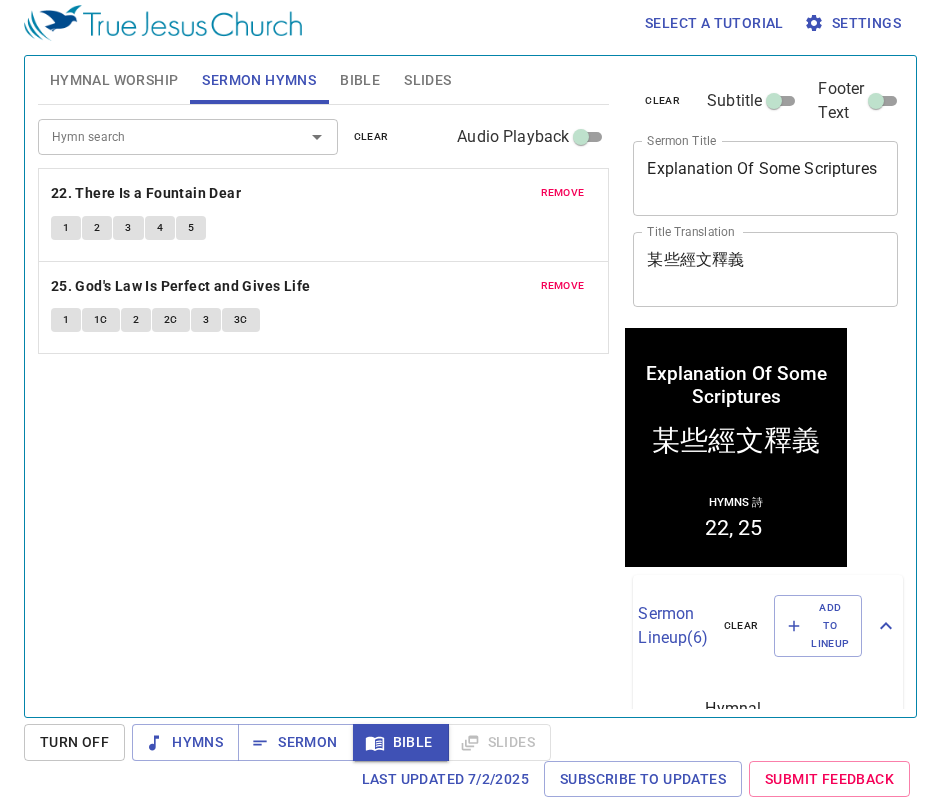 click on "Hymnal Worship" at bounding box center [114, 80] 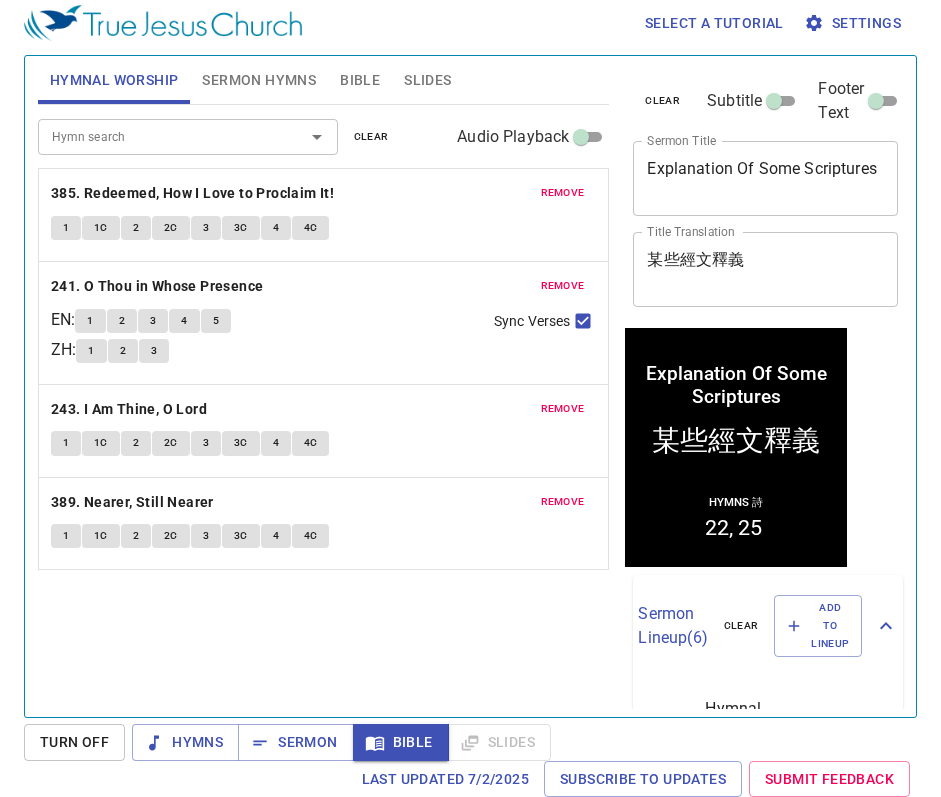 type 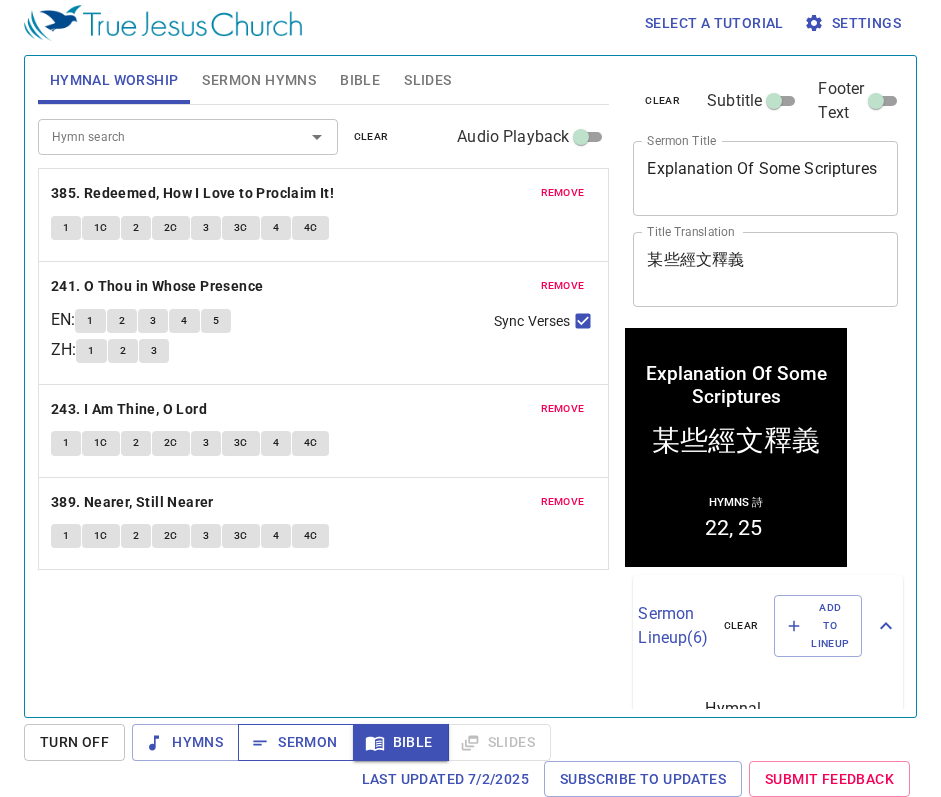 click on "Sermon" at bounding box center [295, 742] 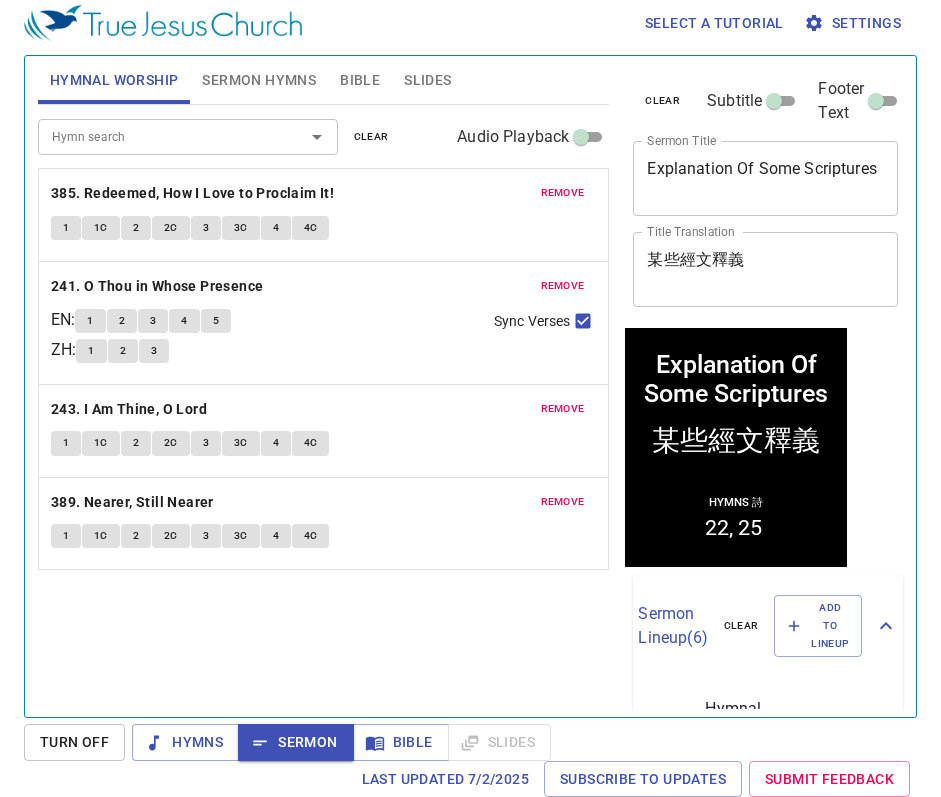 type 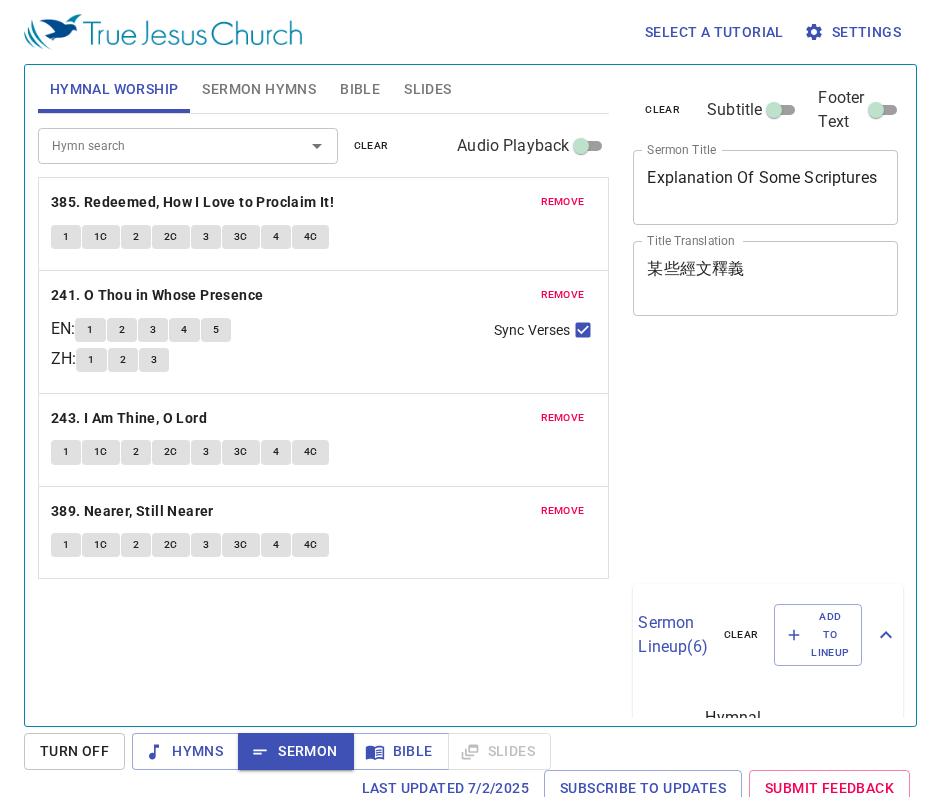scroll, scrollTop: 9, scrollLeft: 0, axis: vertical 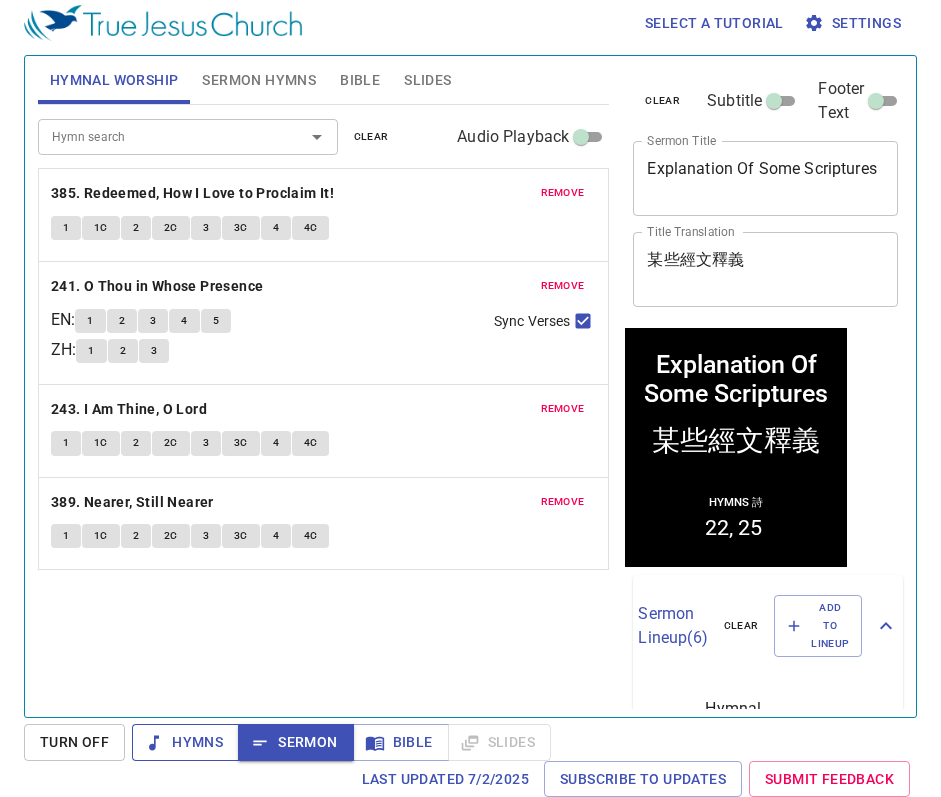 click on "Hymns" at bounding box center [185, 742] 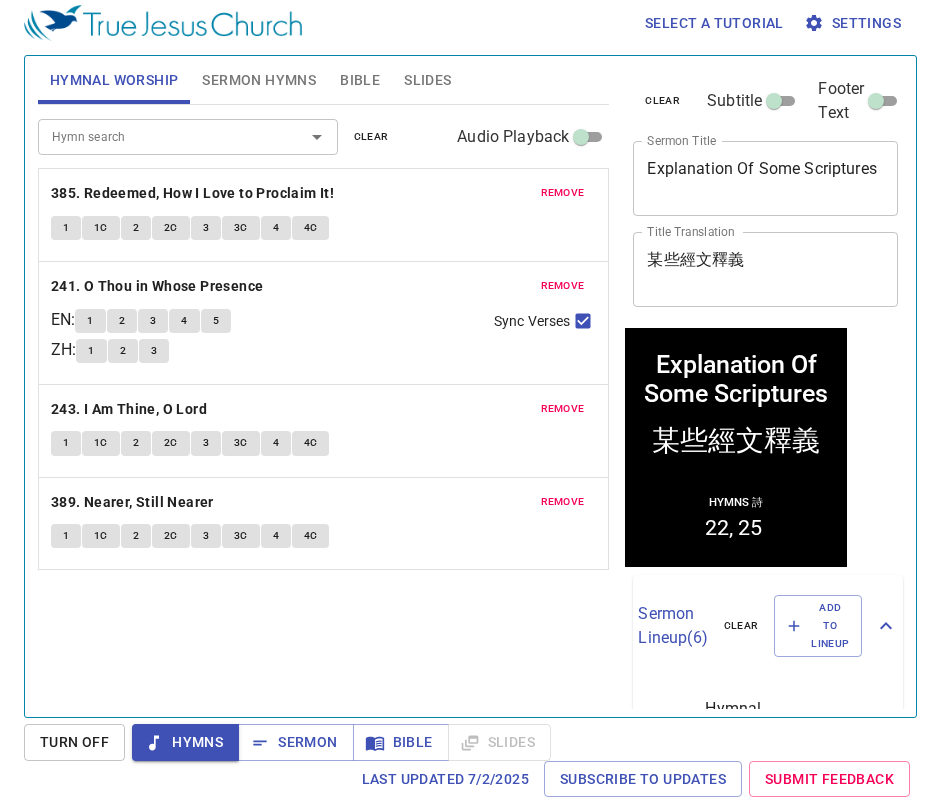 type 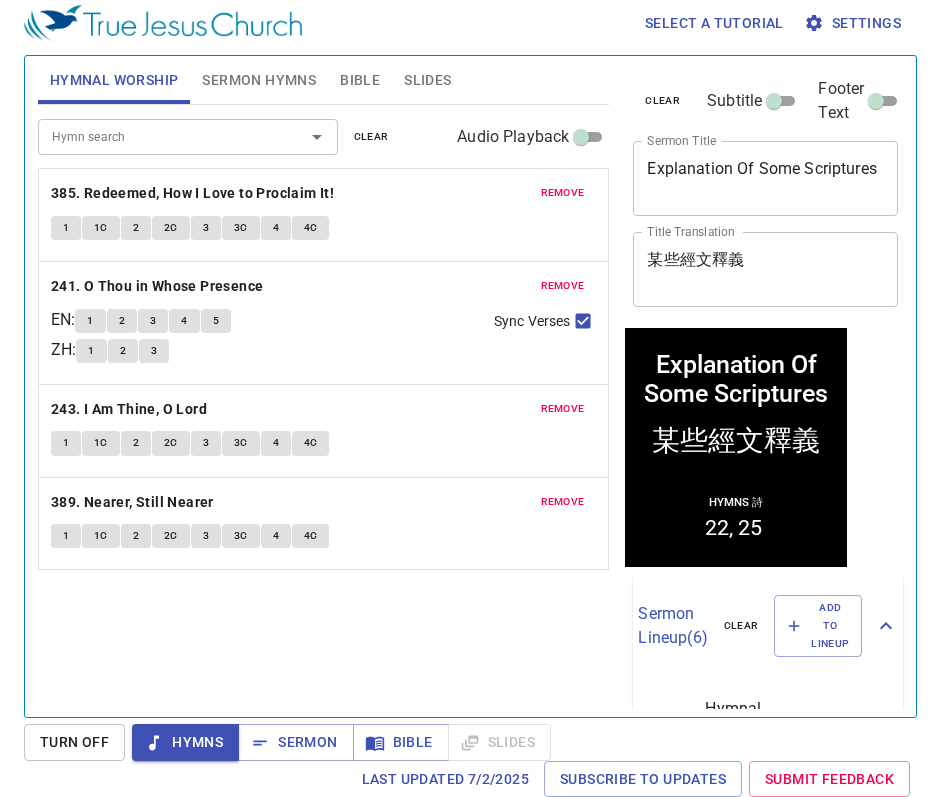 click on "Sermon Hymns" at bounding box center (259, 80) 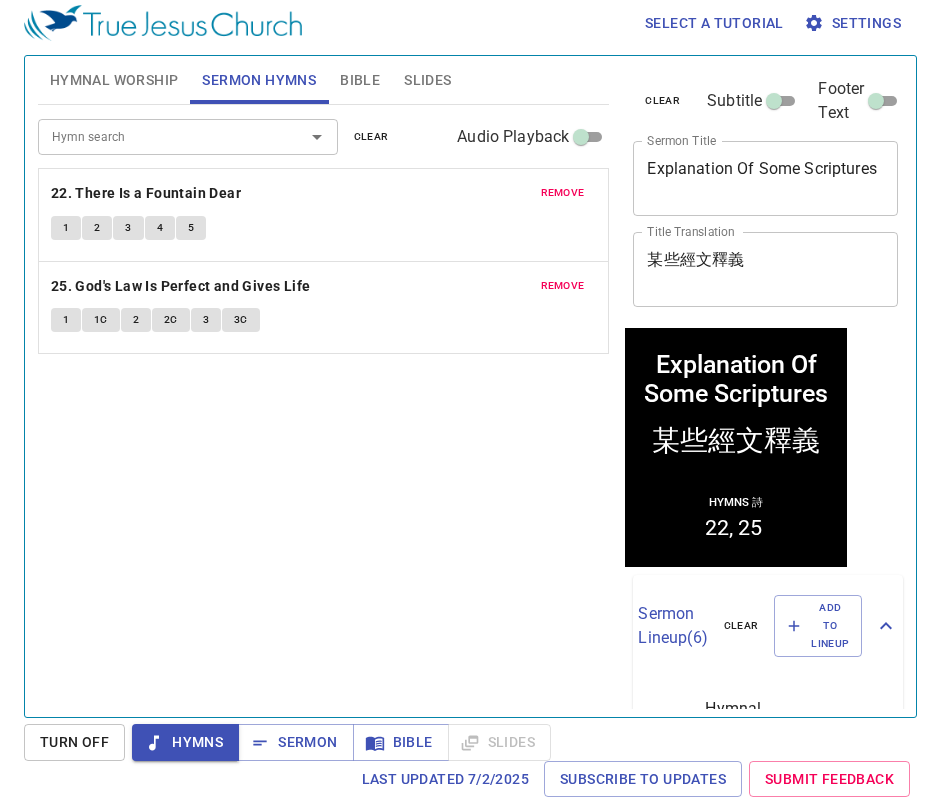 click on "Bible" at bounding box center [360, 80] 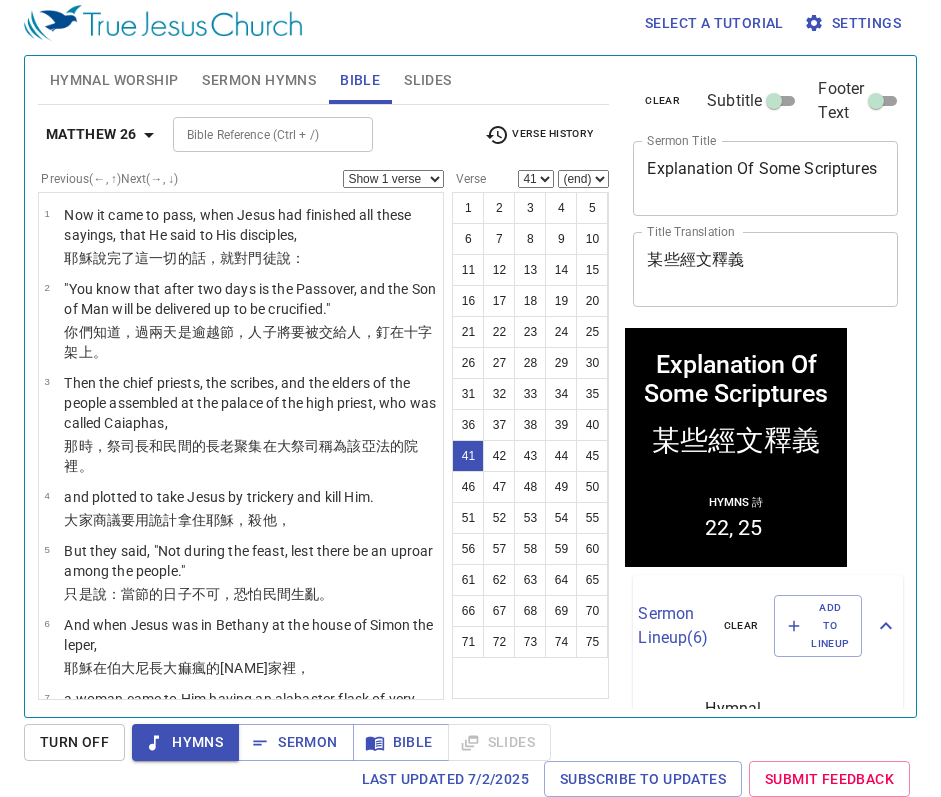 click on "Sermon Hymns" at bounding box center [259, 80] 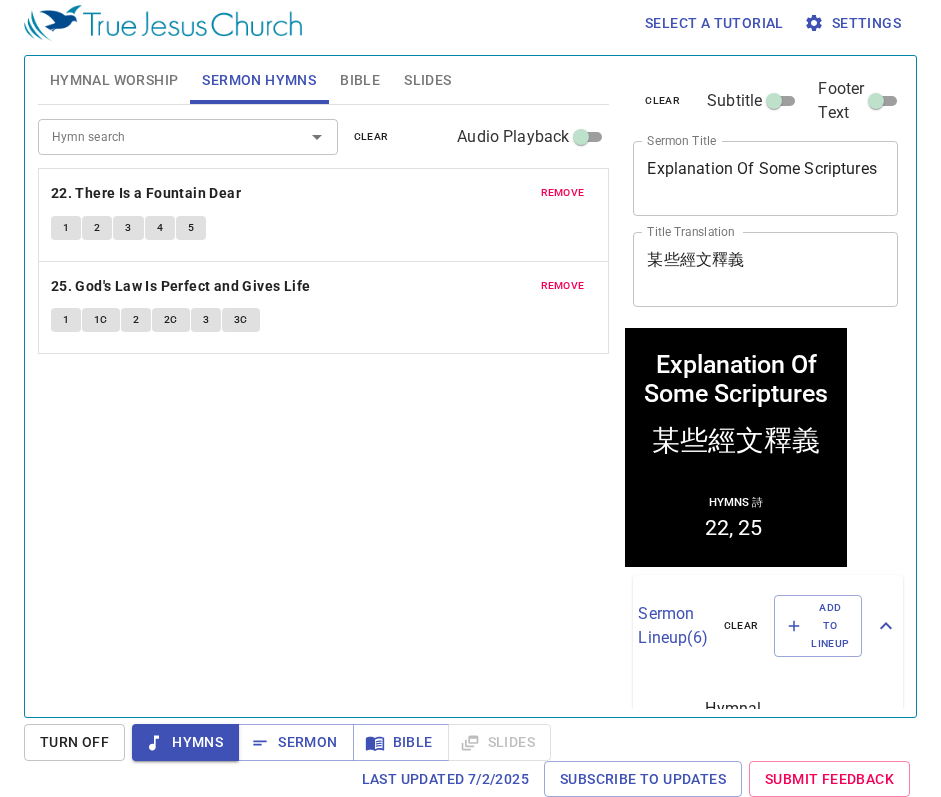 click on "Hymnal Worship" at bounding box center (114, 80) 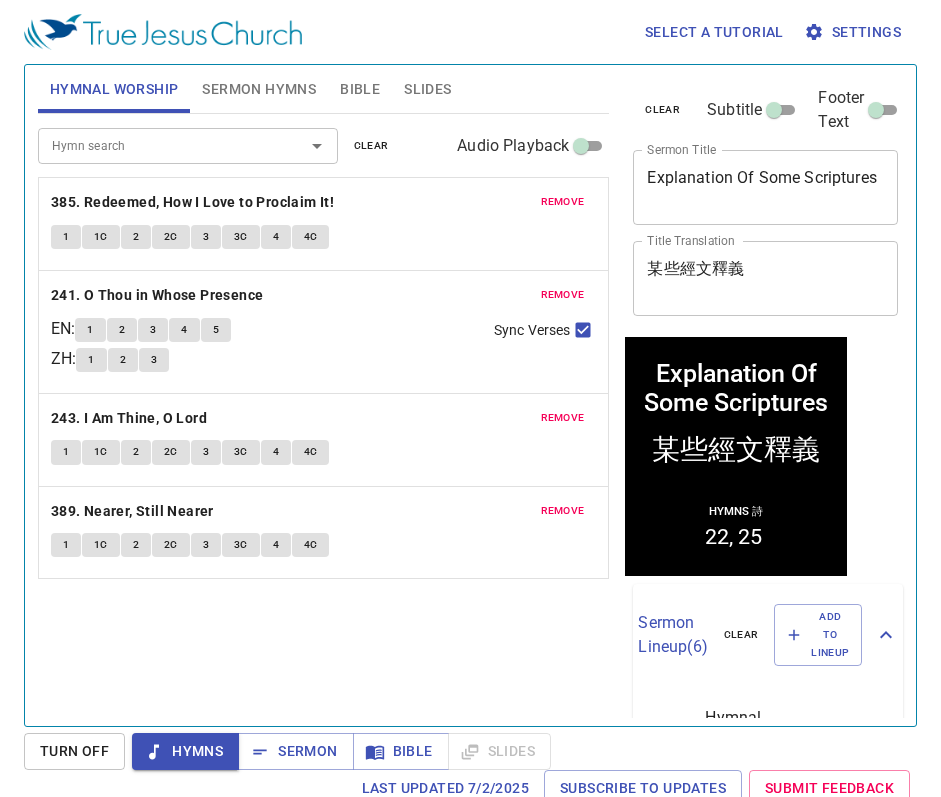 scroll, scrollTop: 9, scrollLeft: 0, axis: vertical 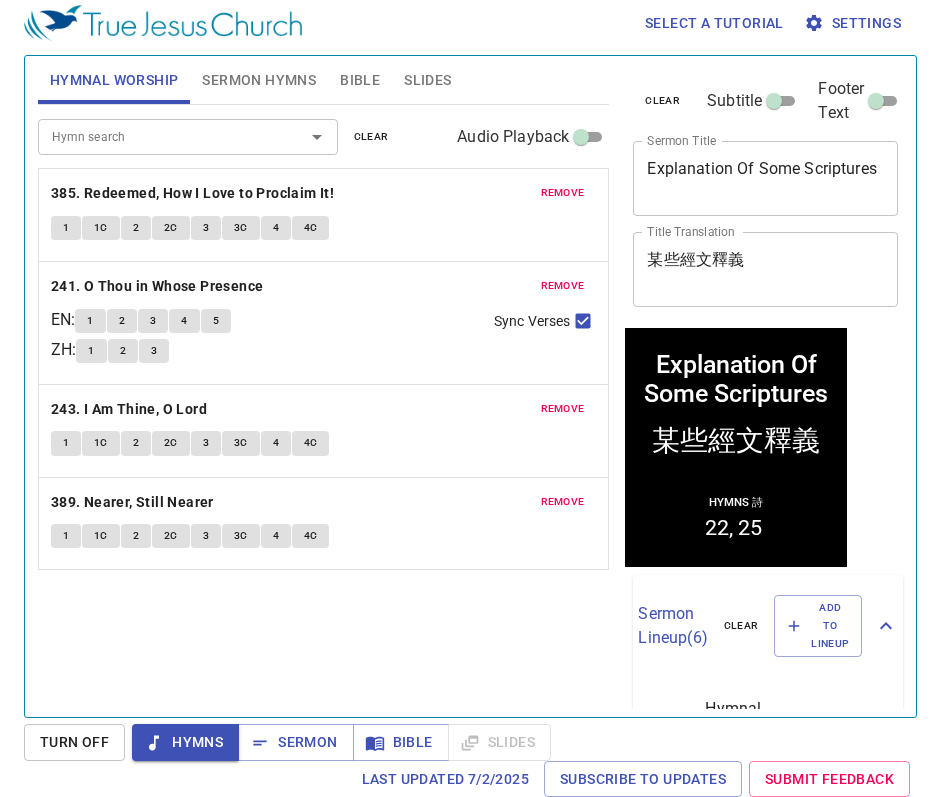 type 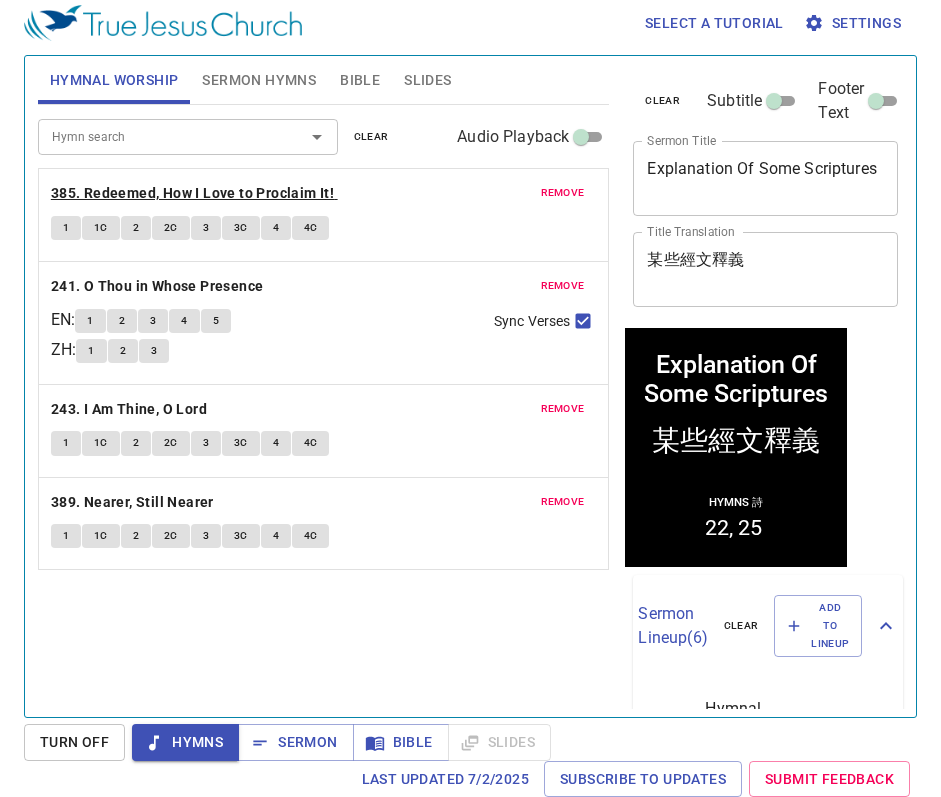 click on "385. Redeemed, How I Love to Proclaim It!" at bounding box center [192, 193] 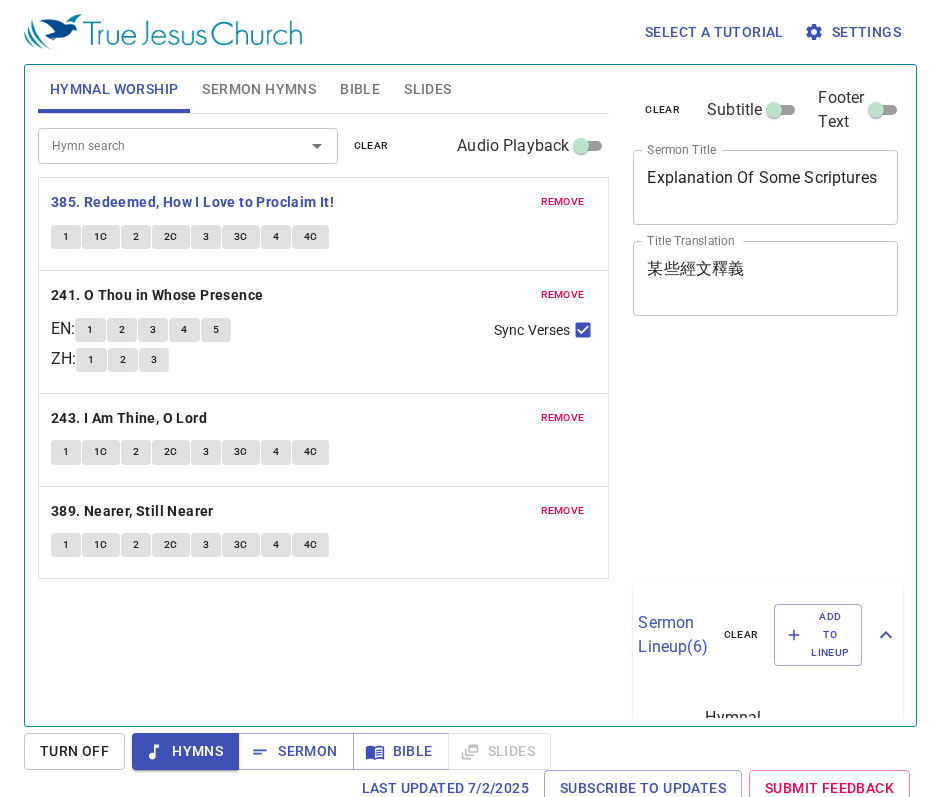 scroll, scrollTop: 9, scrollLeft: 0, axis: vertical 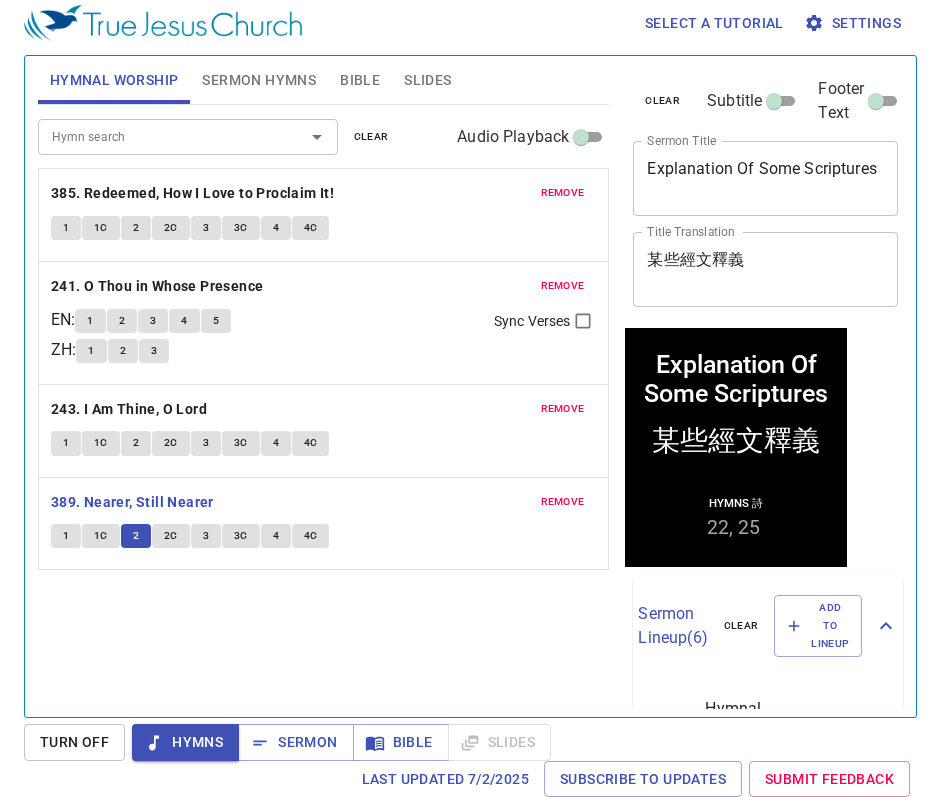 type 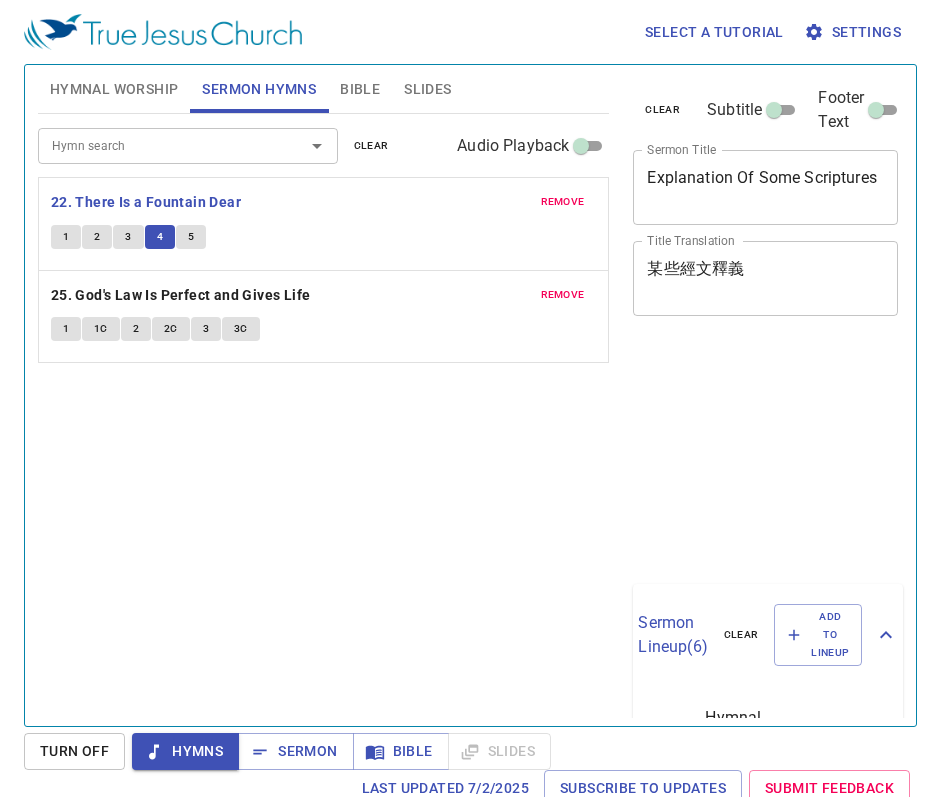 scroll, scrollTop: 9, scrollLeft: 0, axis: vertical 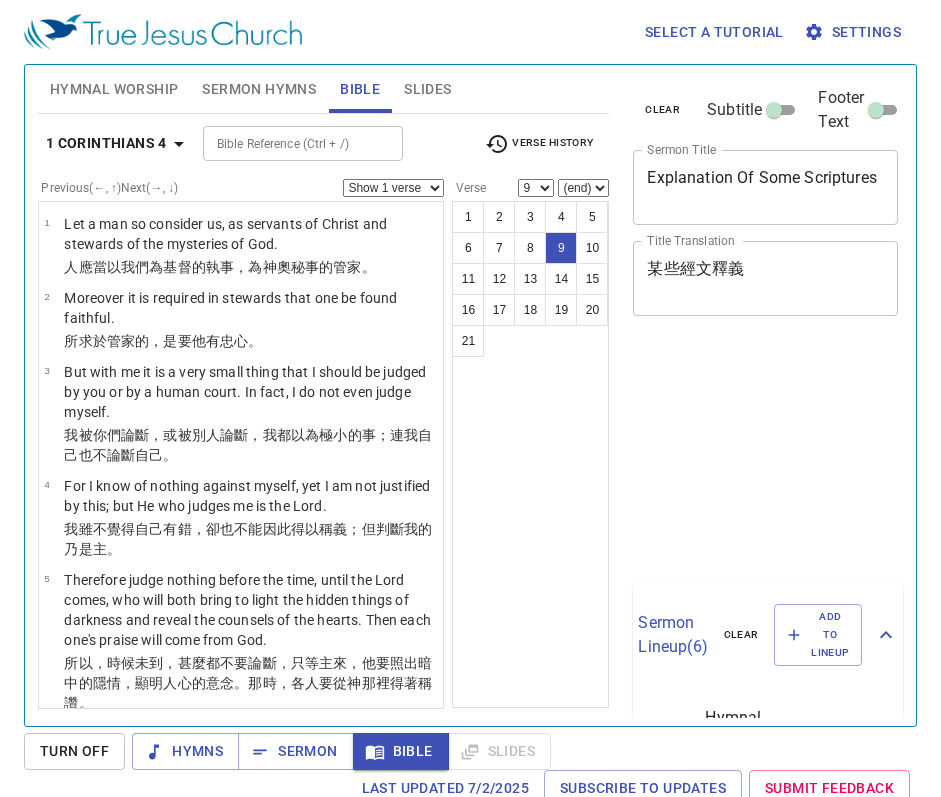 select on "9" 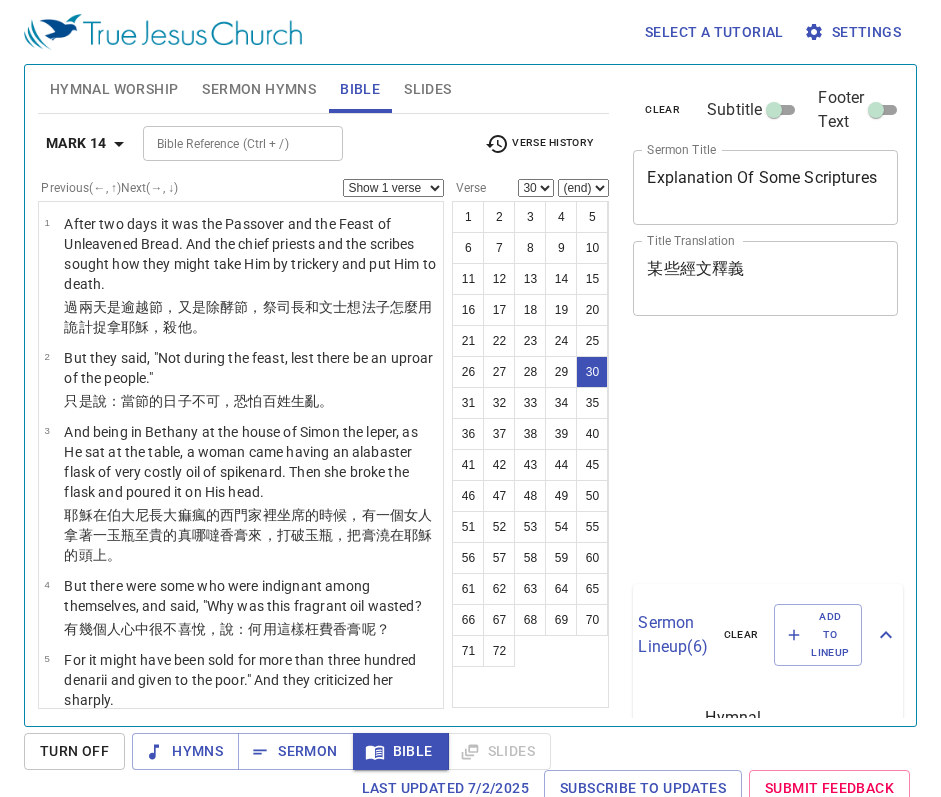 select on "30" 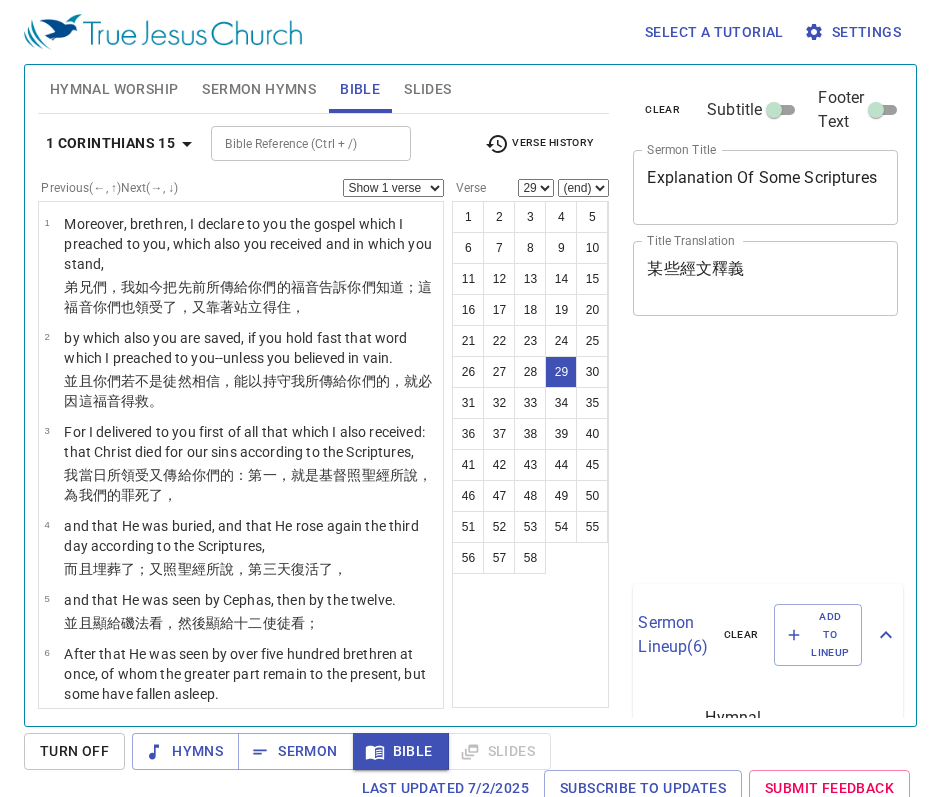 select on "29" 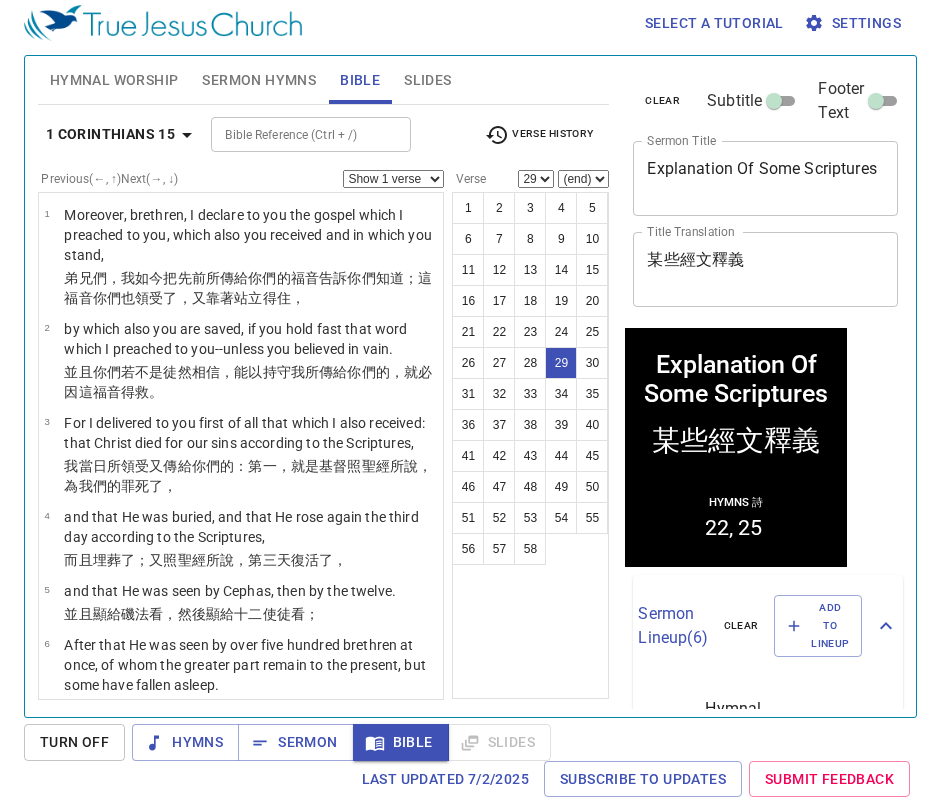 scroll, scrollTop: 9, scrollLeft: 0, axis: vertical 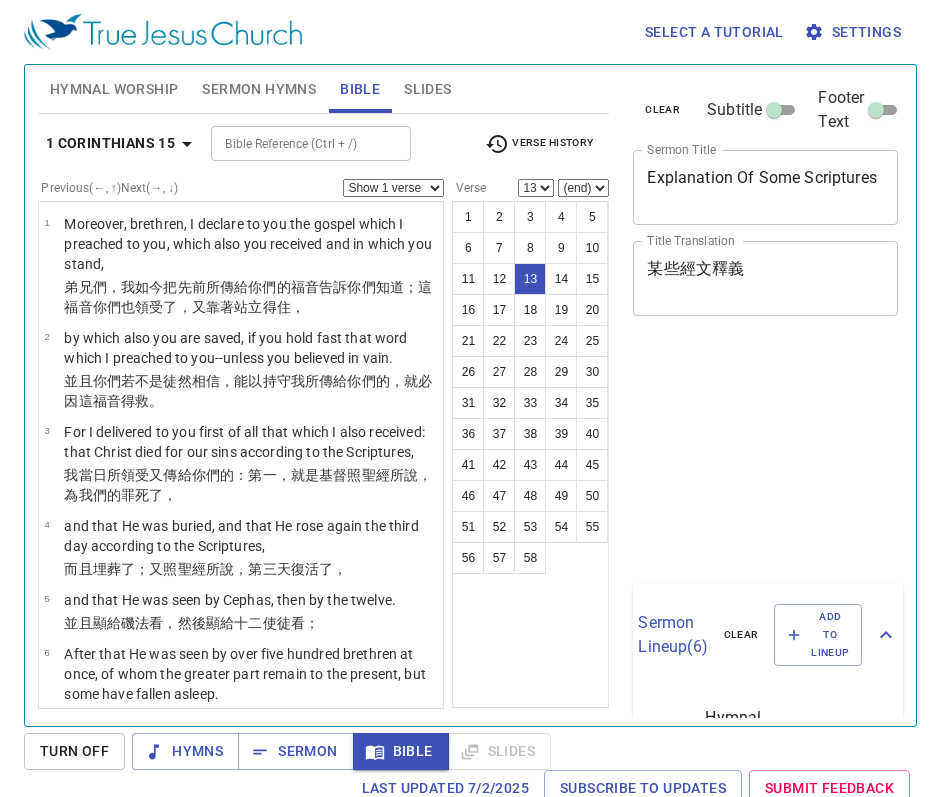 select on "13" 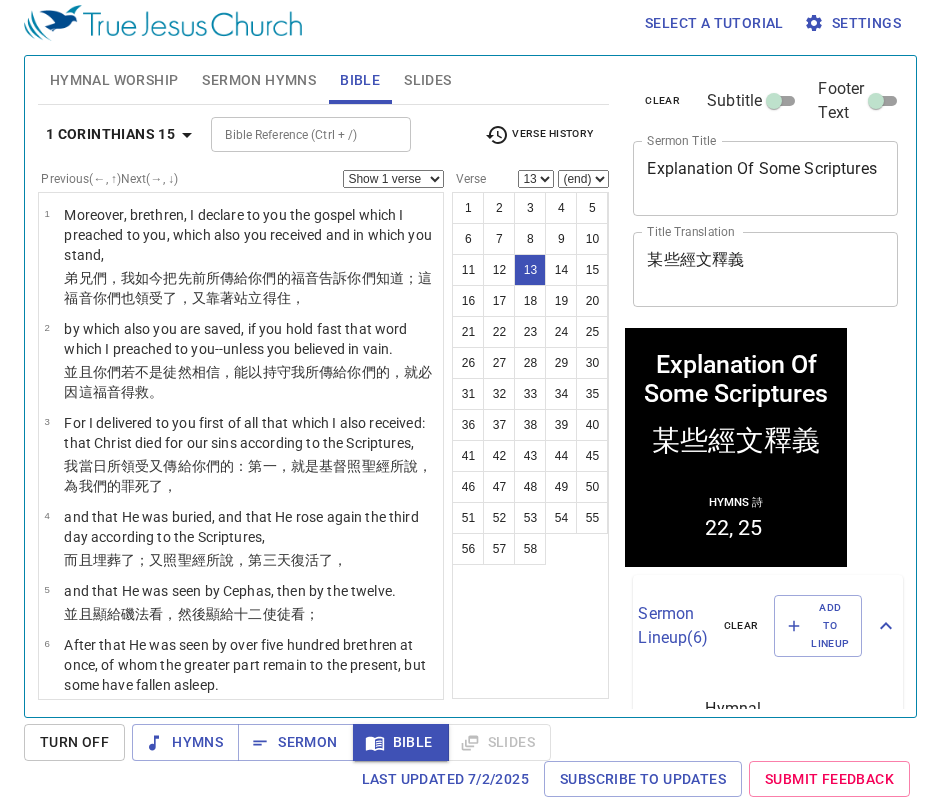 scroll, scrollTop: 9, scrollLeft: 0, axis: vertical 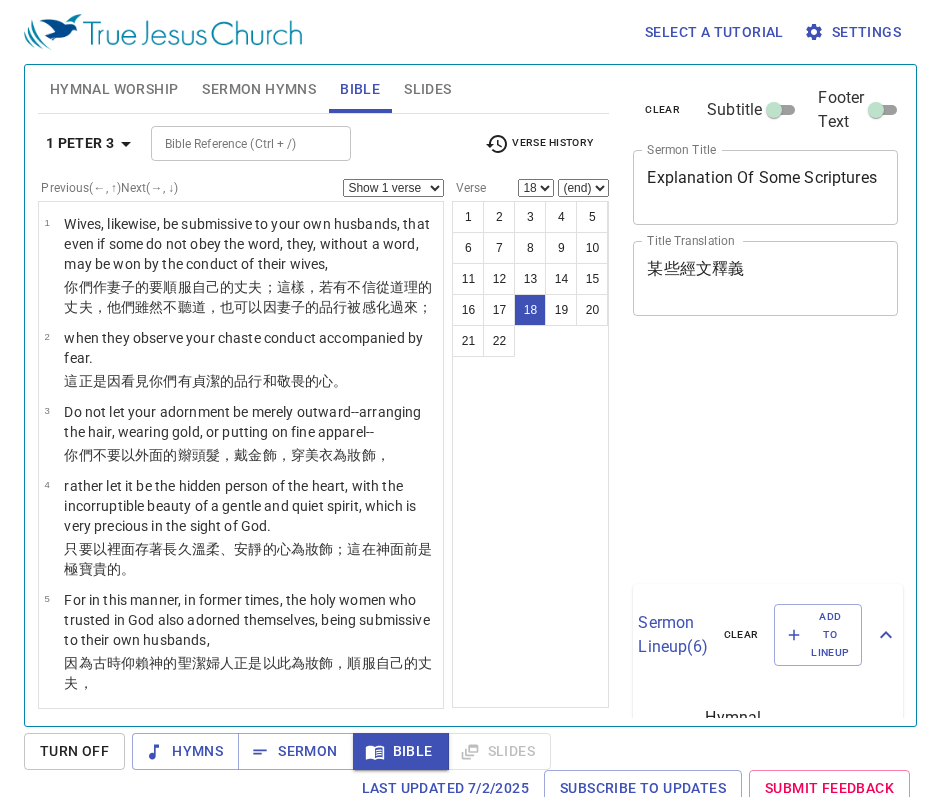 select on "18" 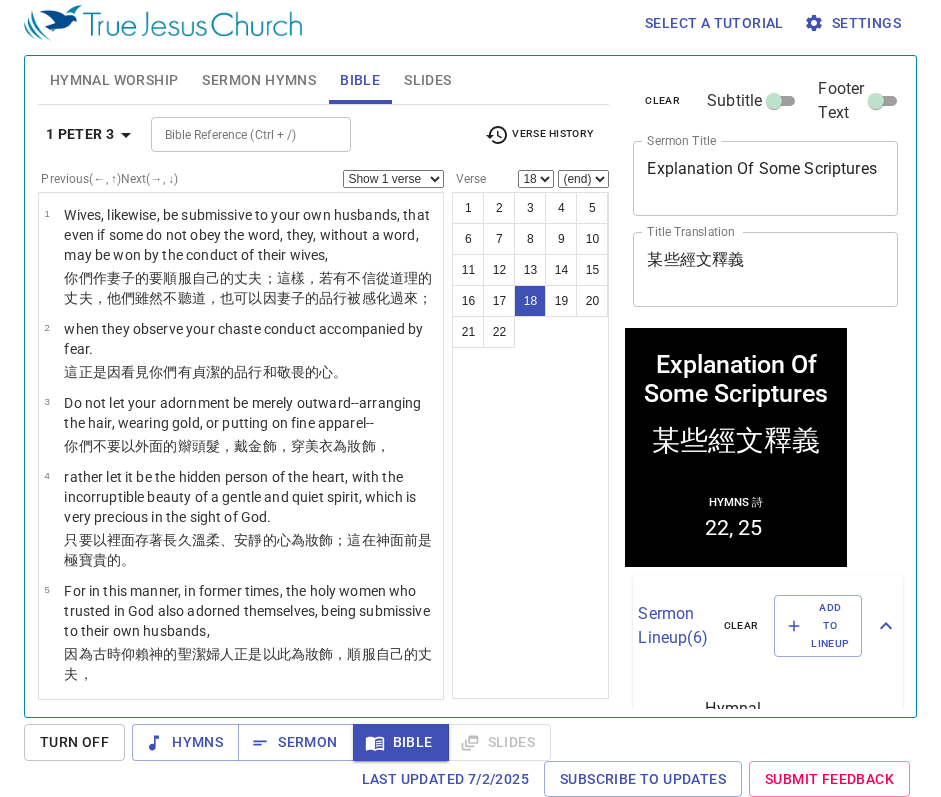 scroll, scrollTop: 9, scrollLeft: 0, axis: vertical 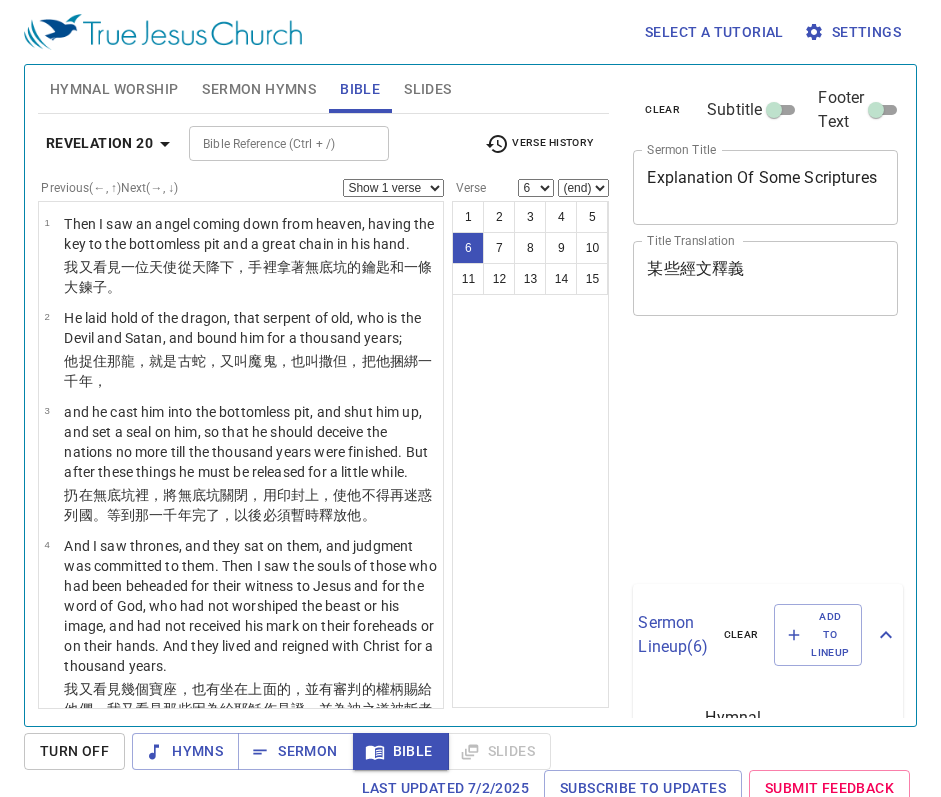 select on "6" 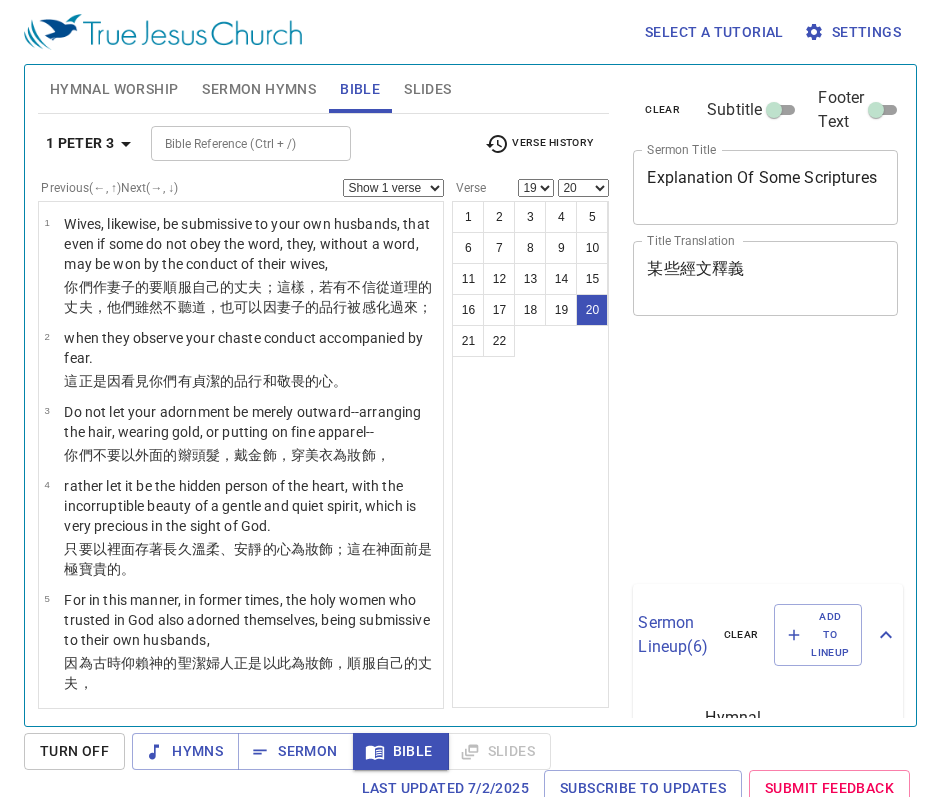 select on "19" 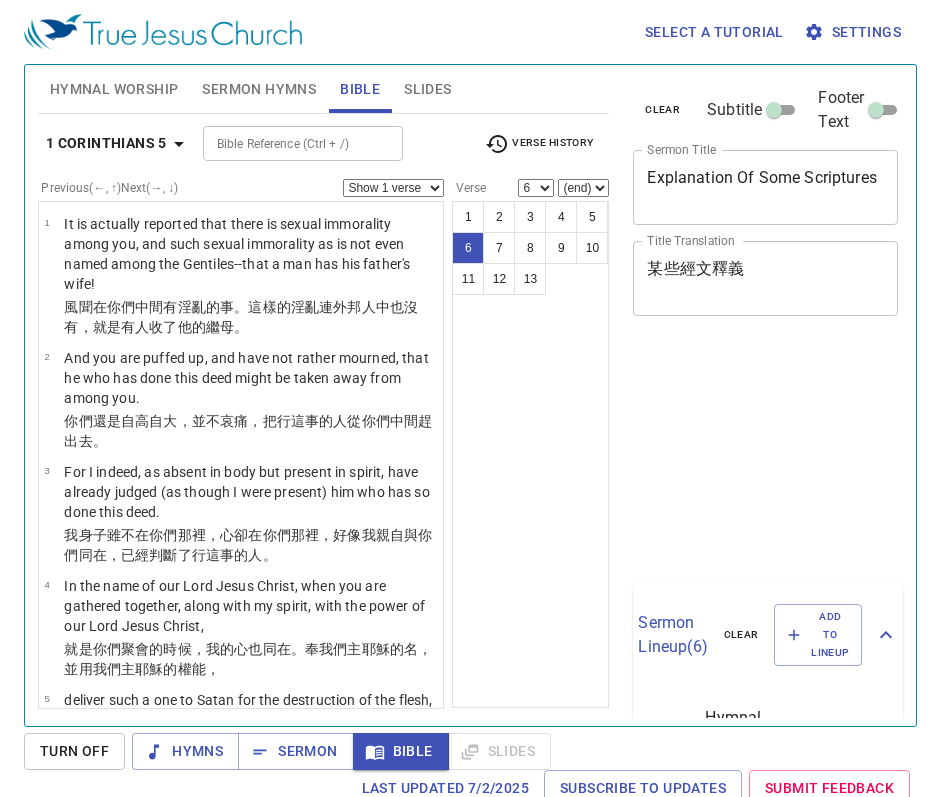 select on "6" 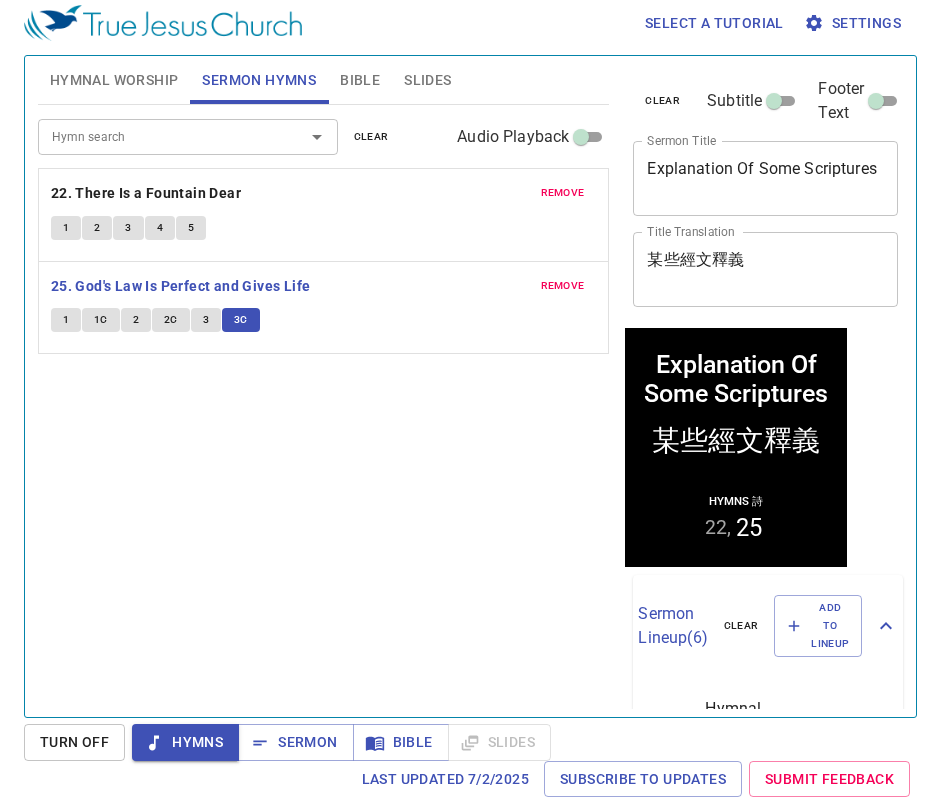 scroll, scrollTop: 9, scrollLeft: 0, axis: vertical 